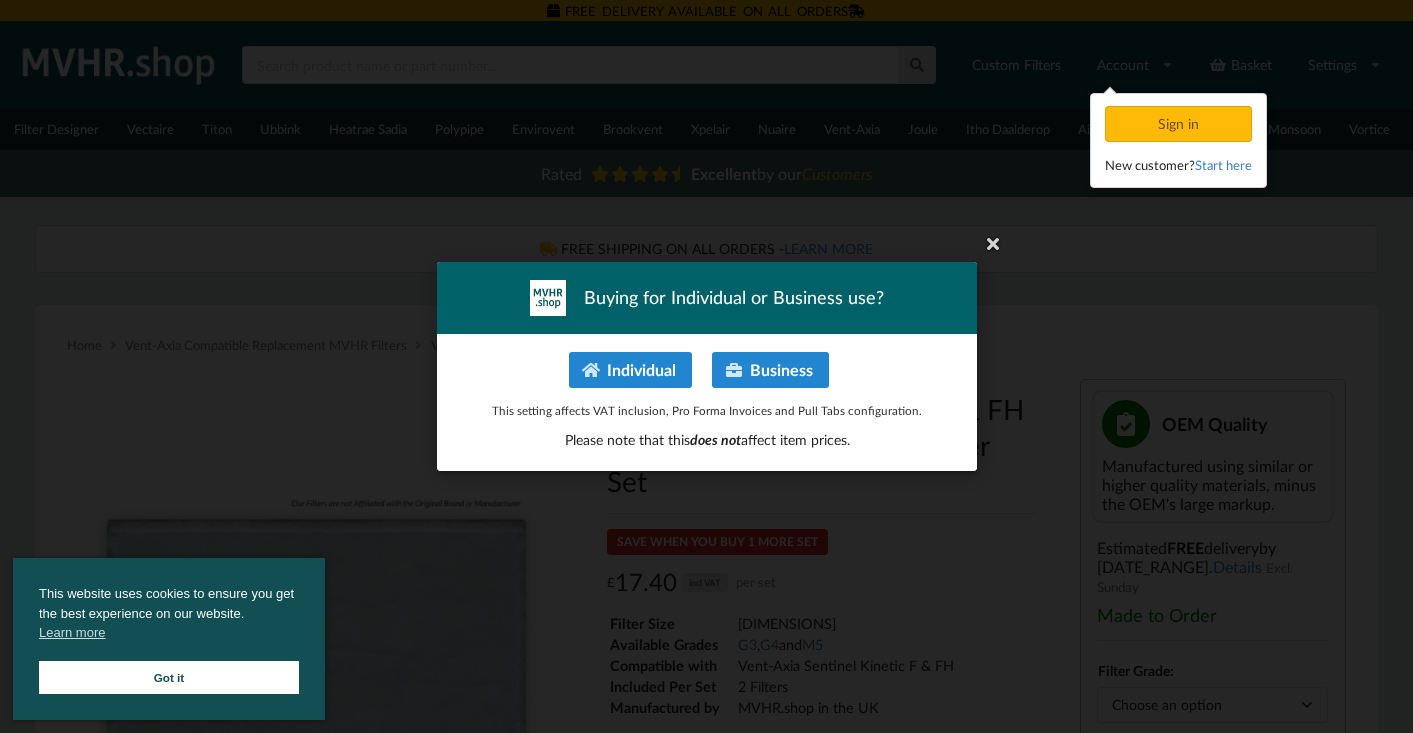 scroll, scrollTop: 0, scrollLeft: 0, axis: both 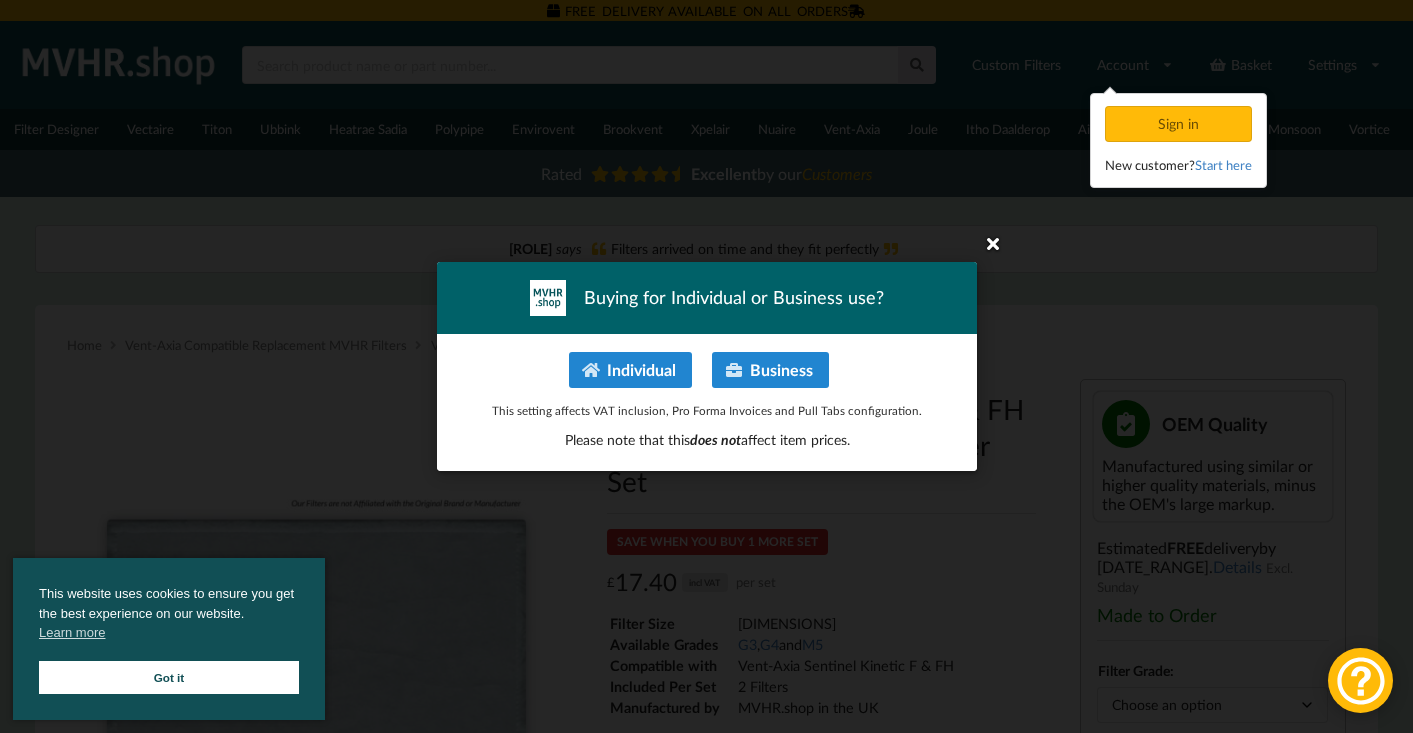 click at bounding box center (993, 243) 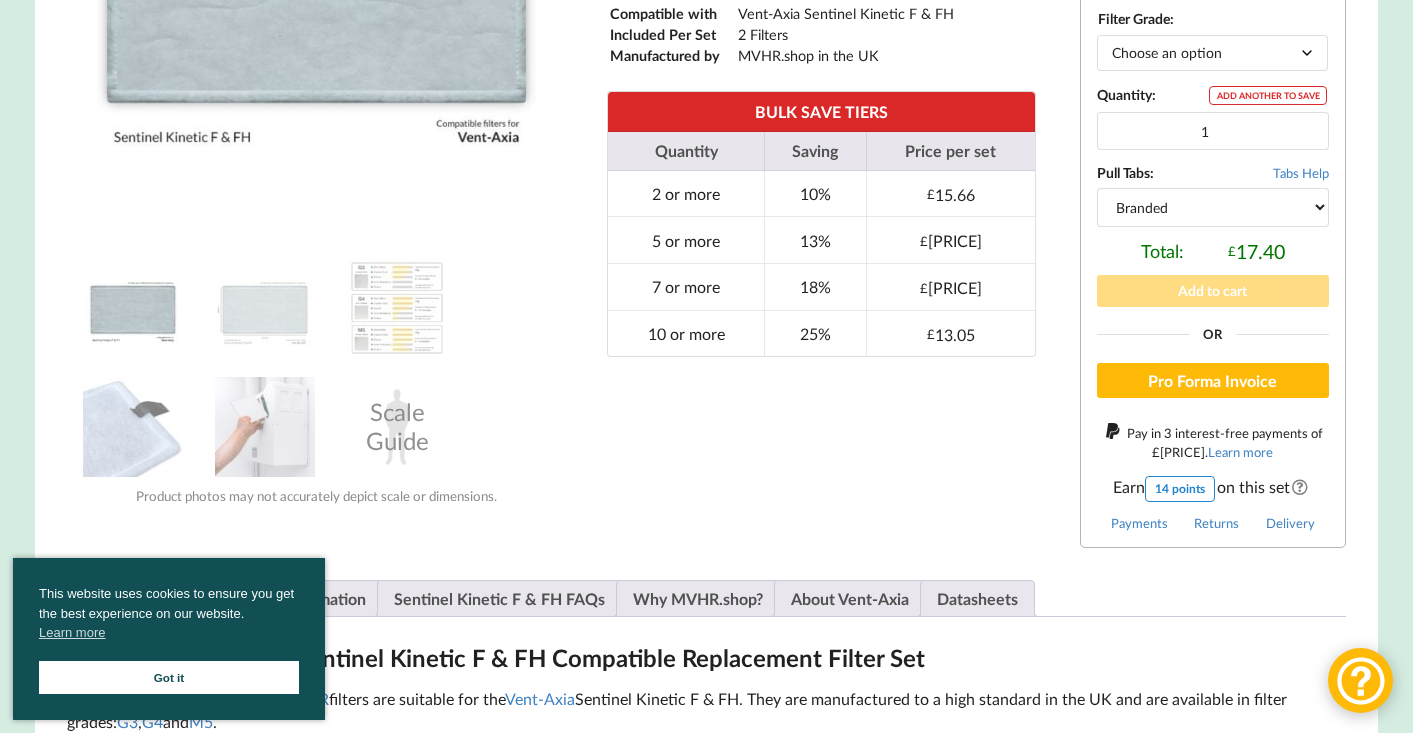 scroll, scrollTop: 653, scrollLeft: 0, axis: vertical 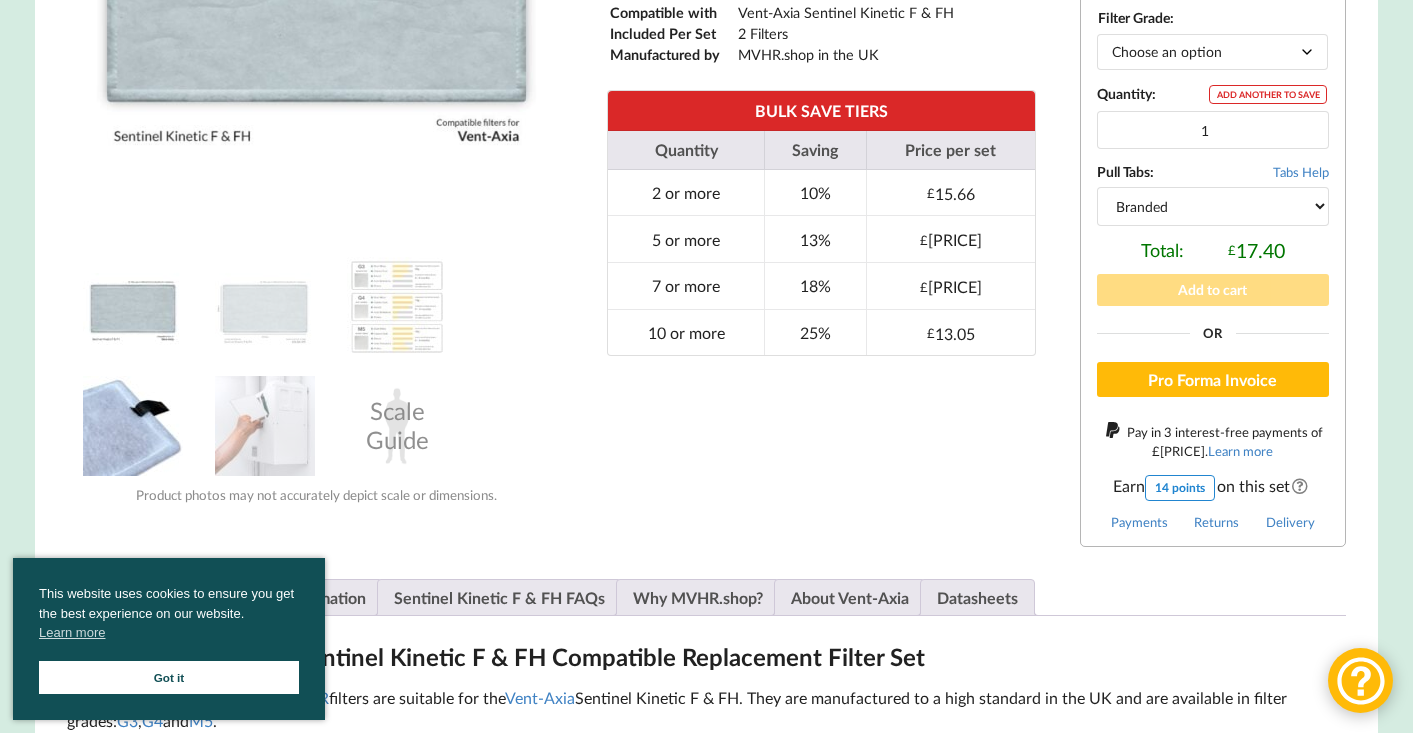 click at bounding box center (133, 426) 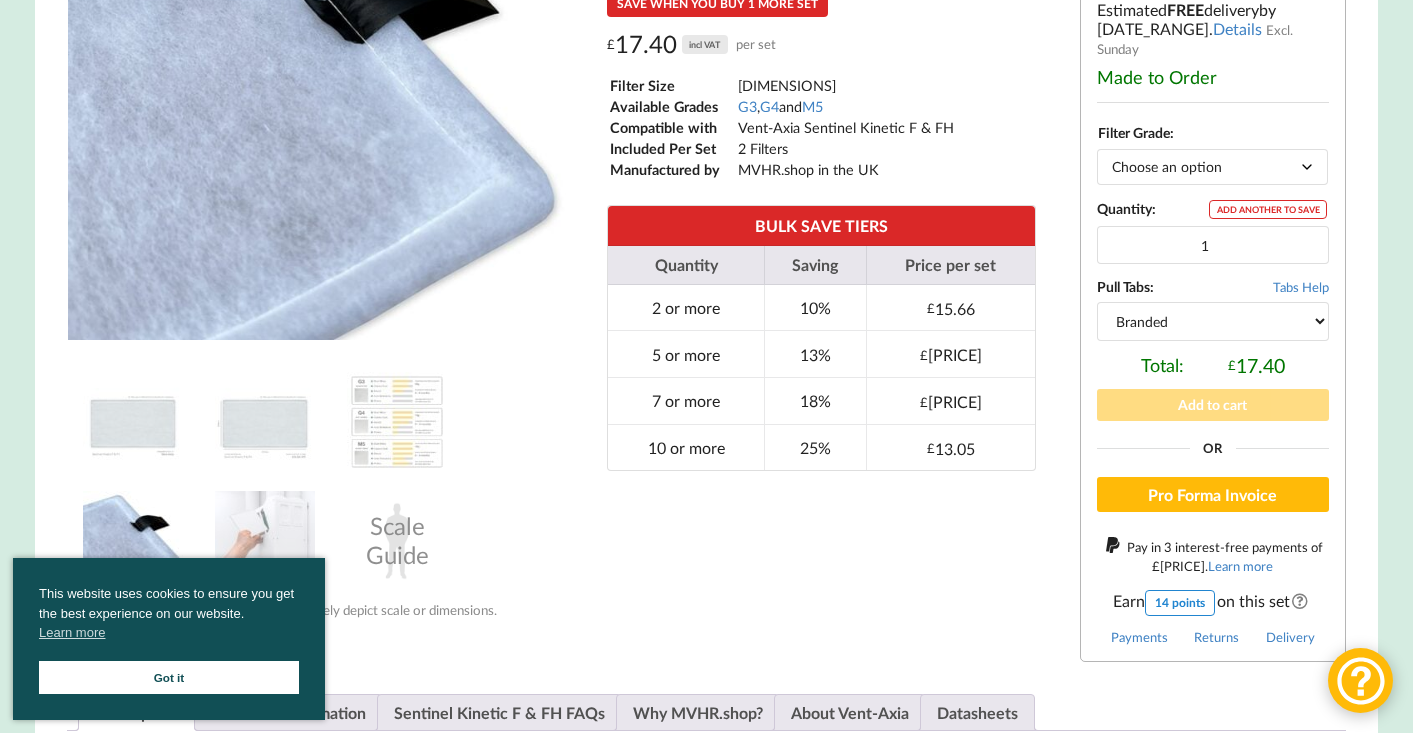 scroll, scrollTop: 534, scrollLeft: 0, axis: vertical 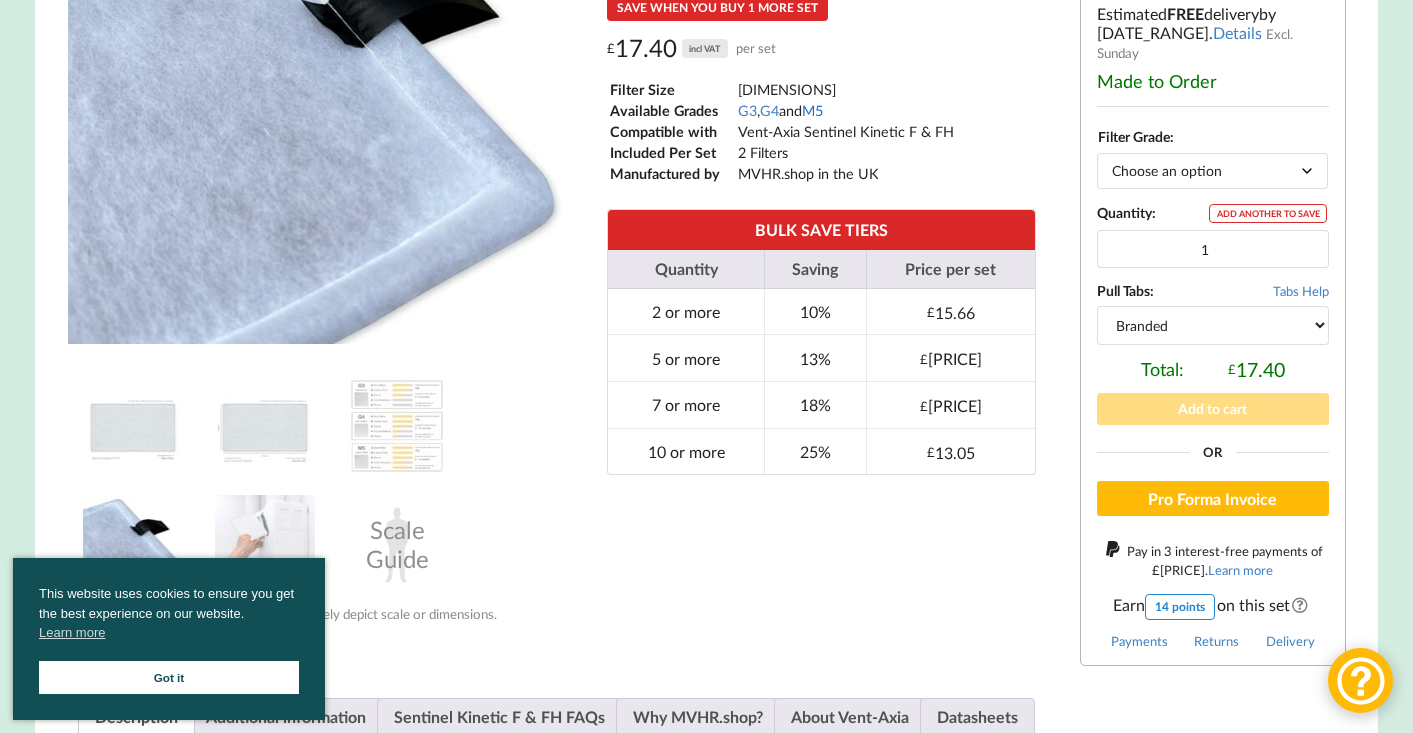 click on "M5" at bounding box center [812, 110] 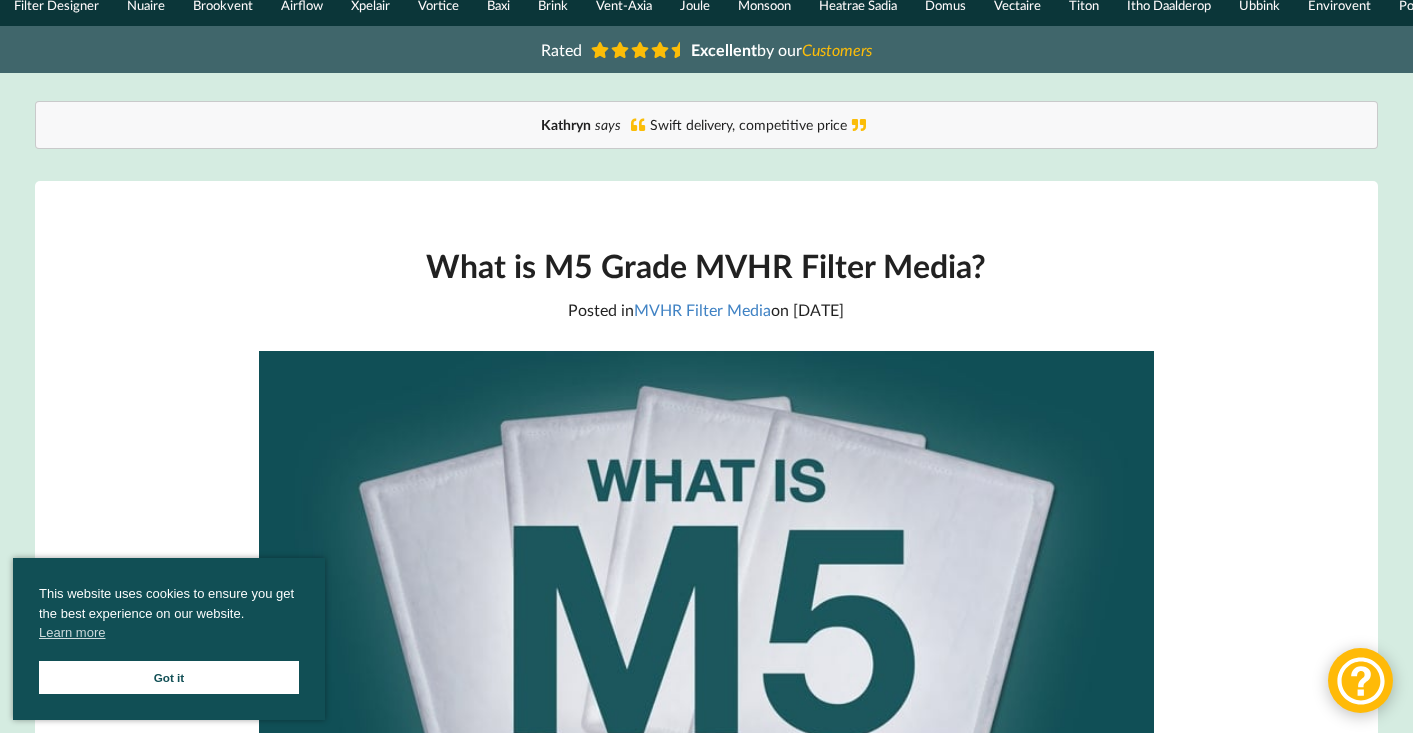 scroll, scrollTop: 0, scrollLeft: 0, axis: both 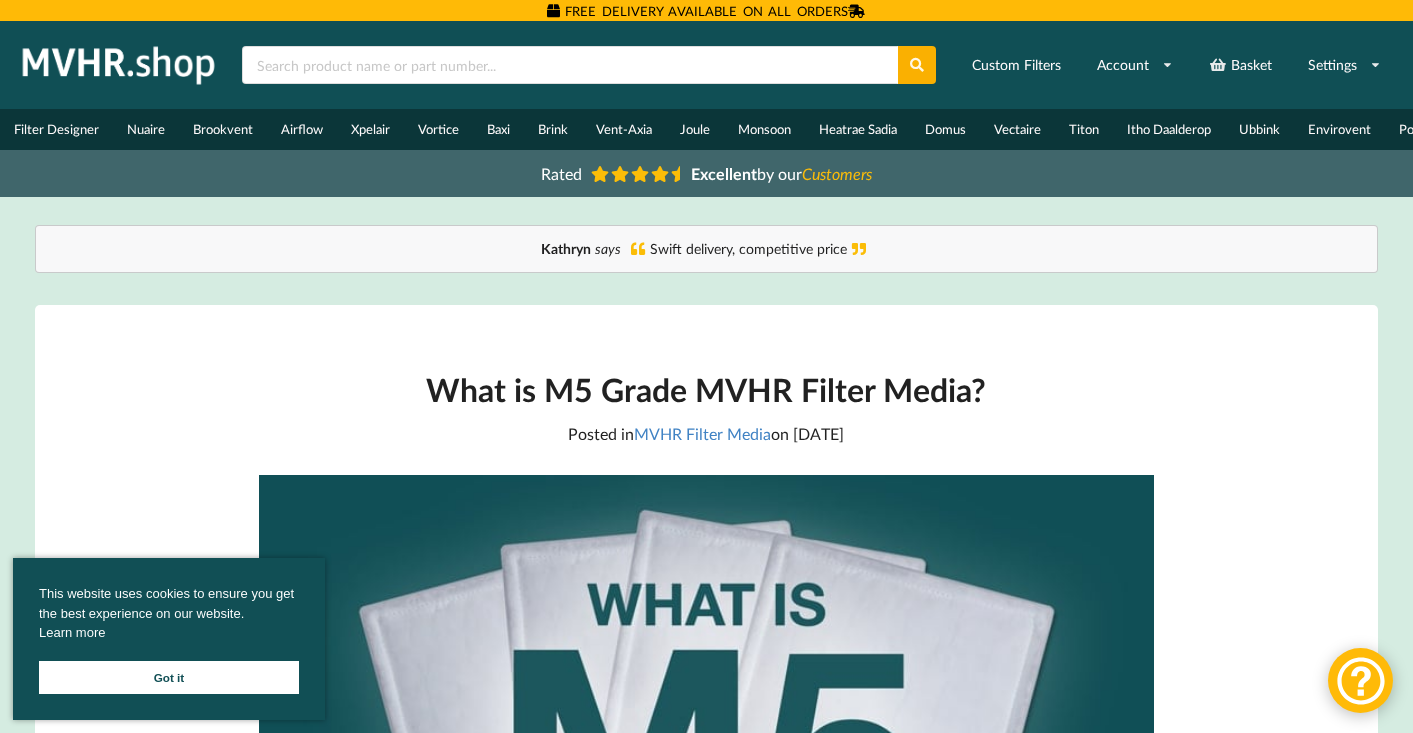click on "Learn more" at bounding box center [72, 633] 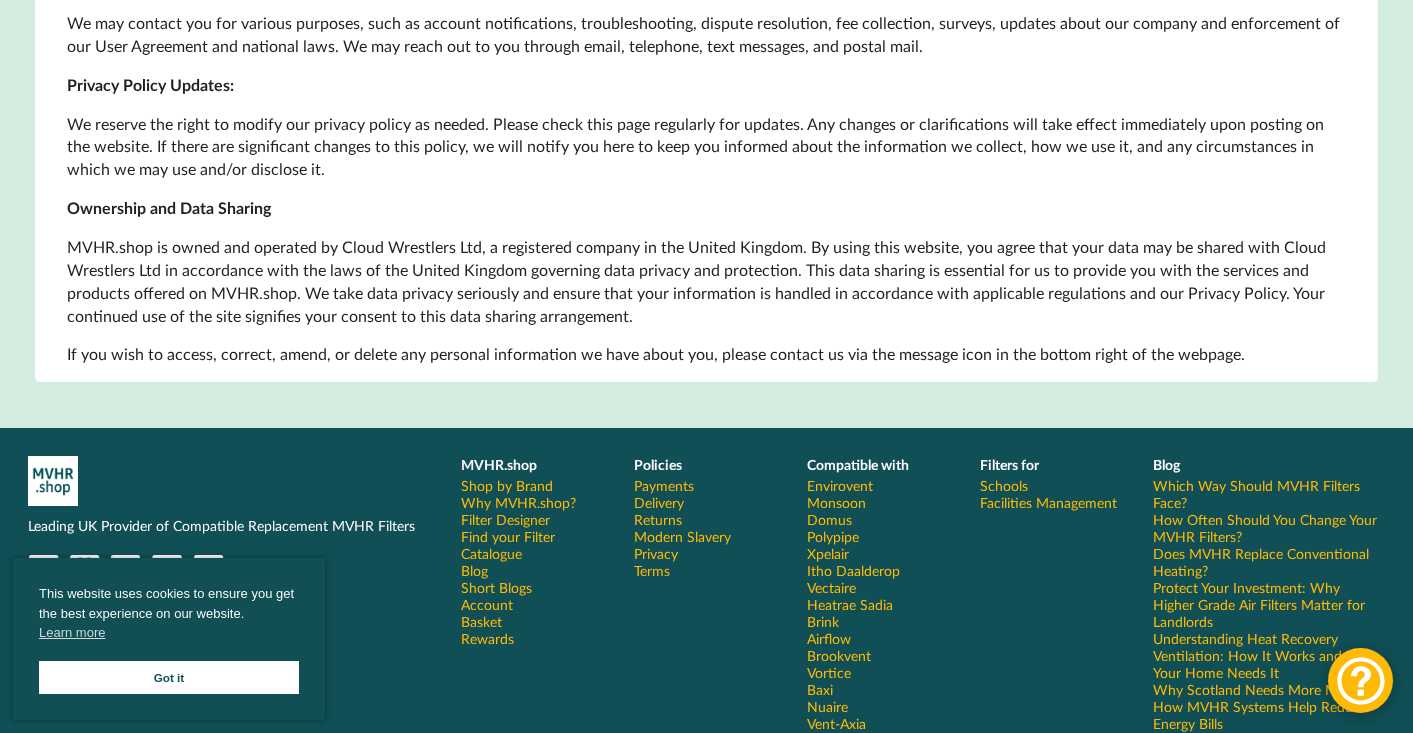 scroll, scrollTop: 1235, scrollLeft: 0, axis: vertical 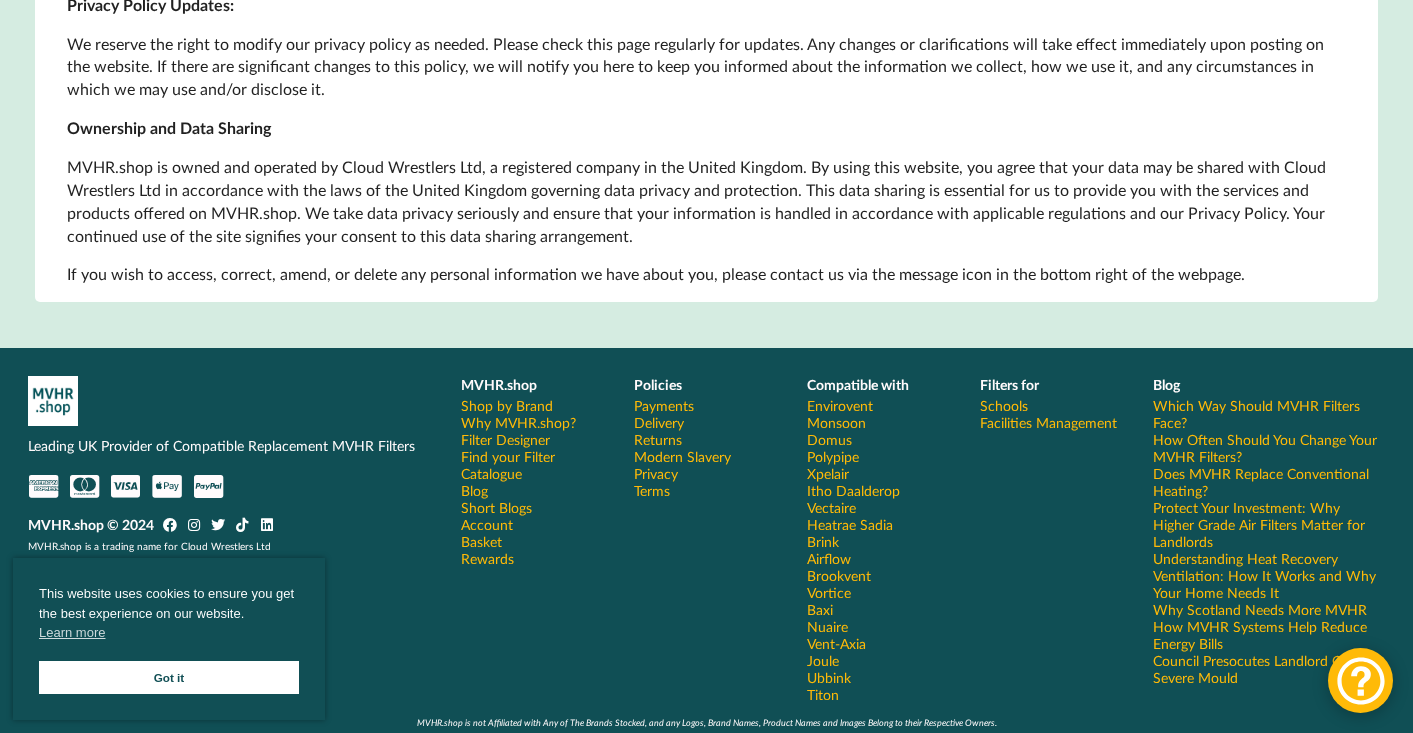 click on "Got it" at bounding box center [169, 677] 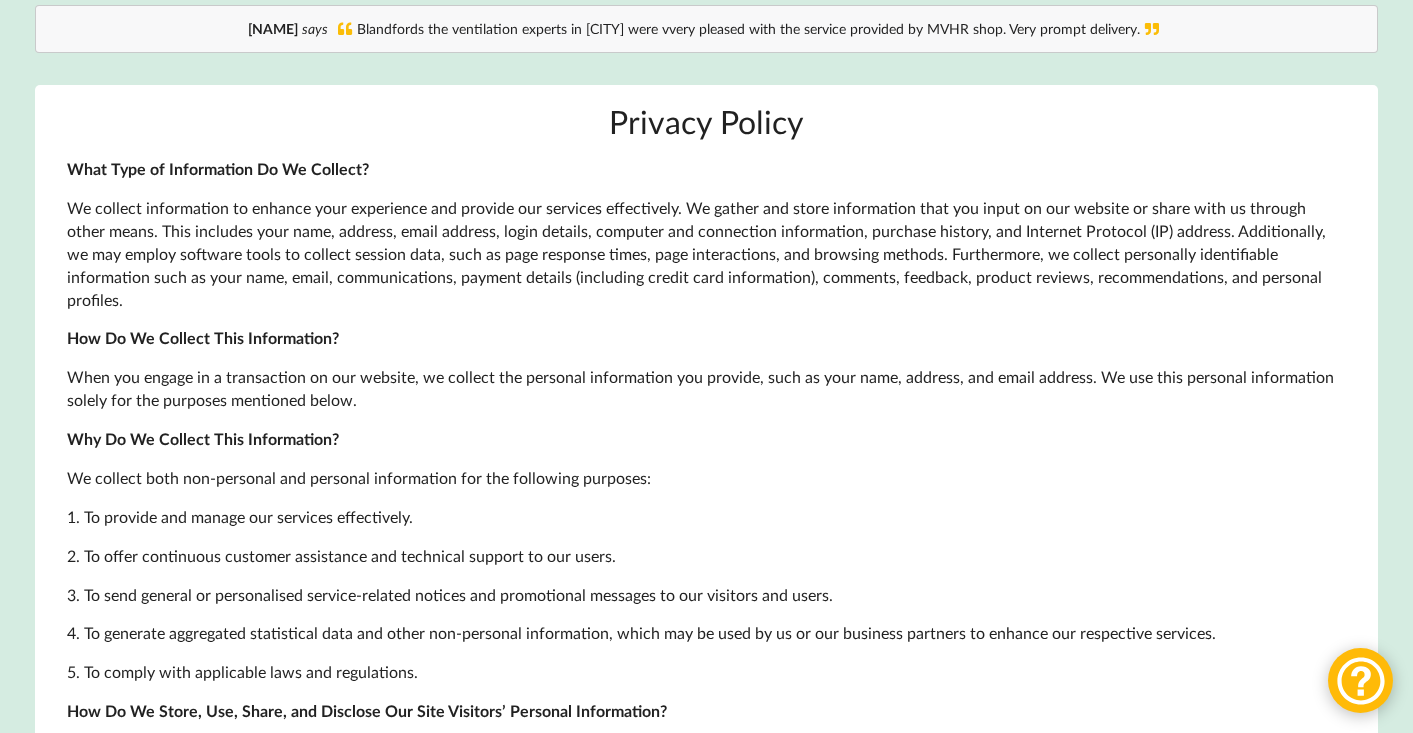 scroll, scrollTop: 0, scrollLeft: 0, axis: both 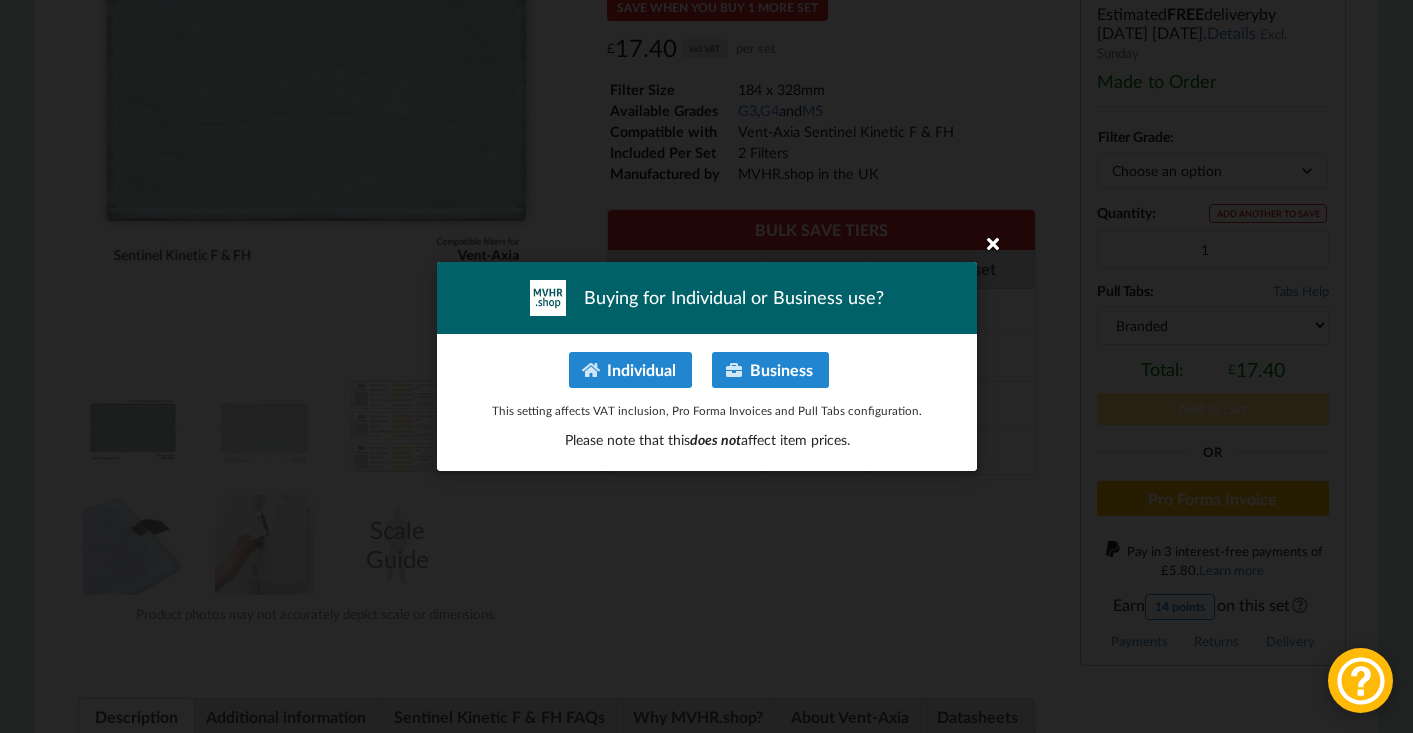 click at bounding box center (993, 243) 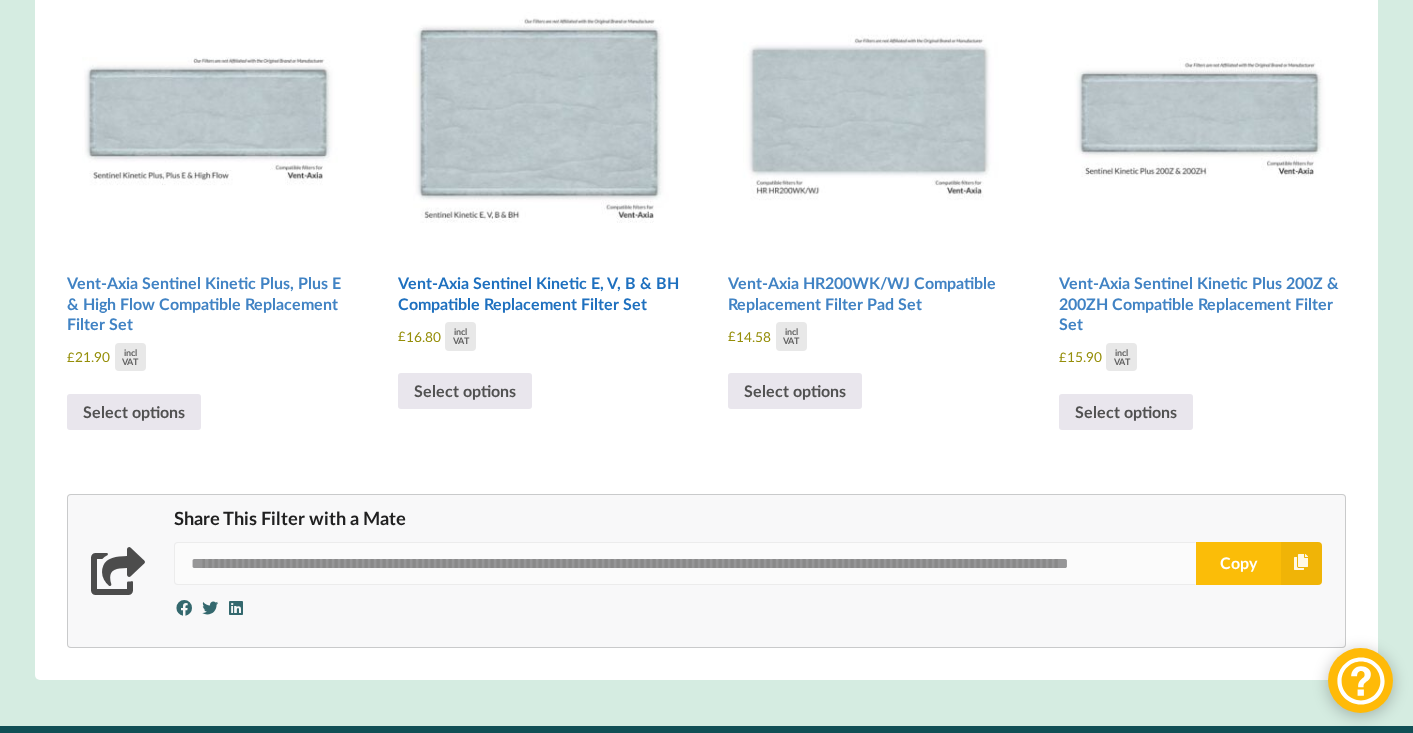 scroll, scrollTop: 2441, scrollLeft: 0, axis: vertical 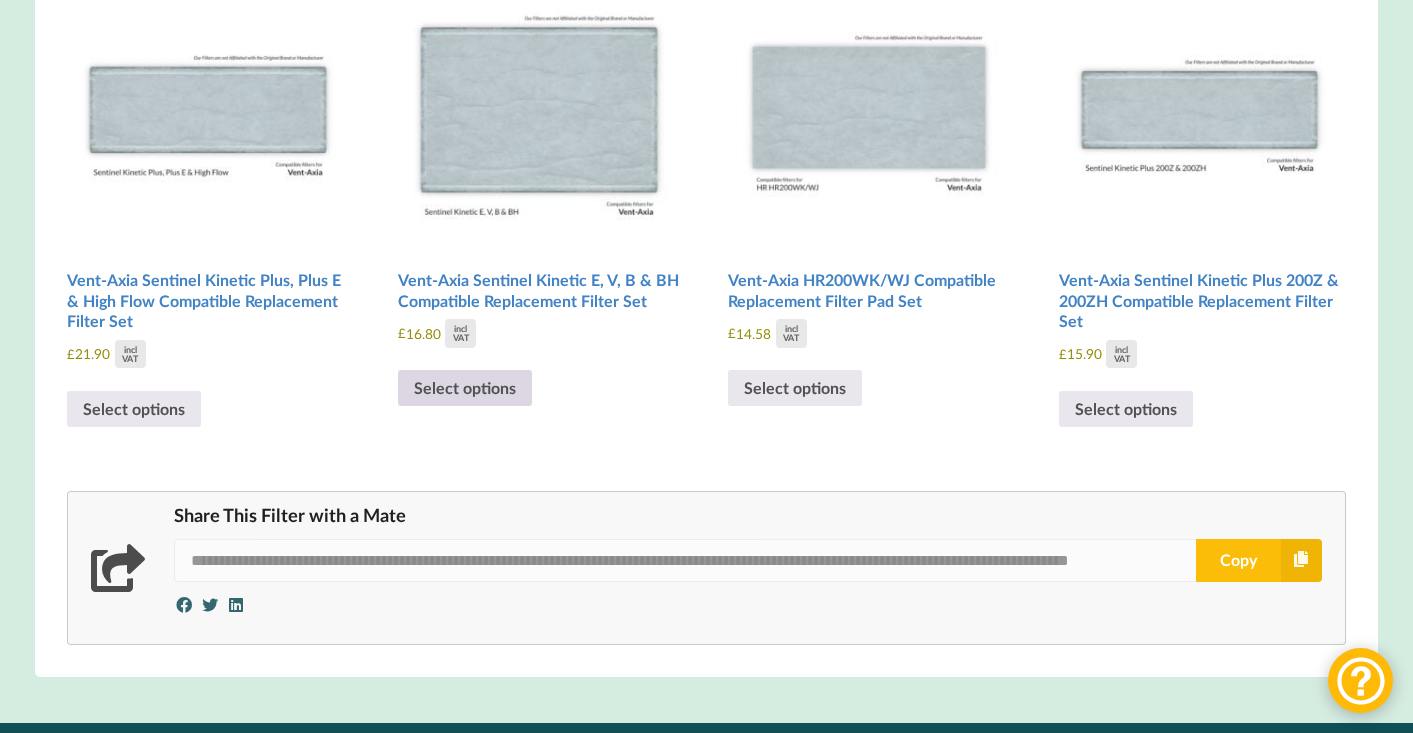 click on "Select options" at bounding box center [465, 388] 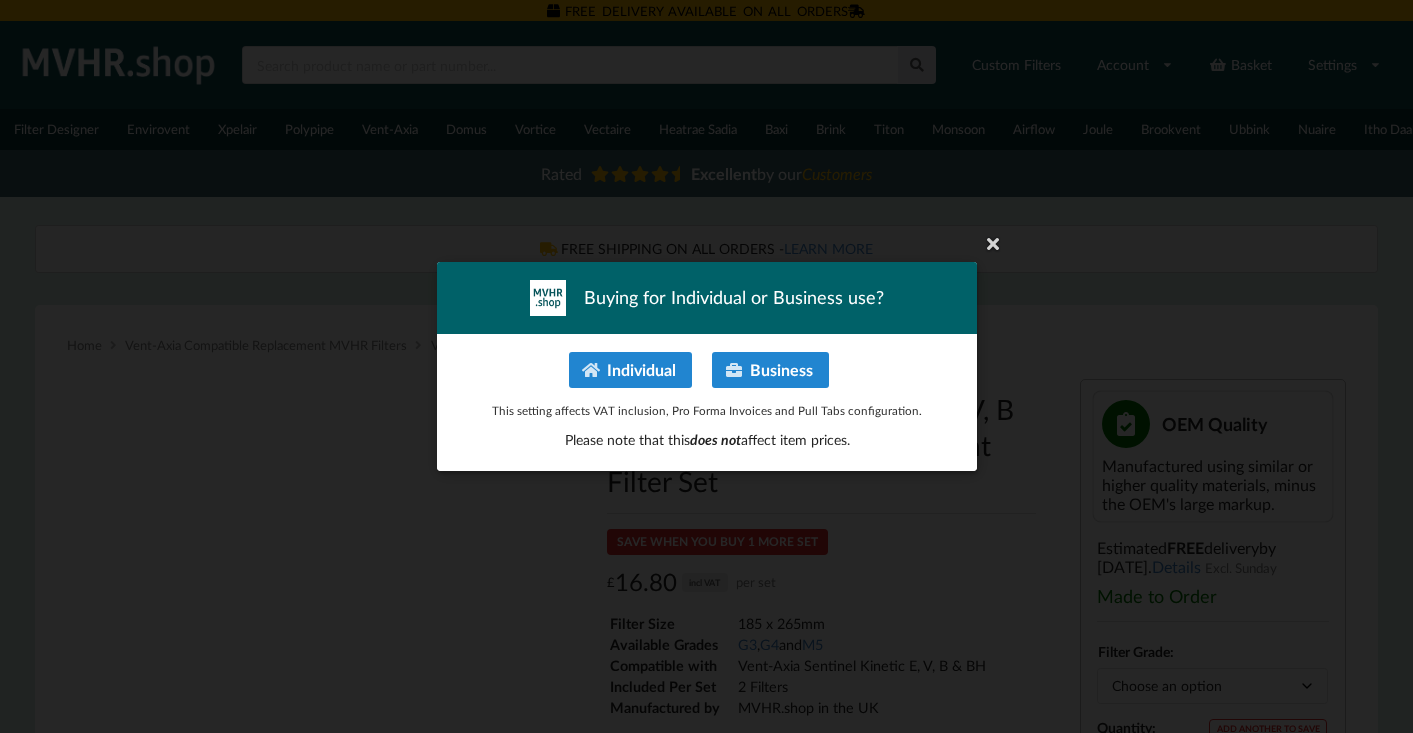 scroll, scrollTop: 0, scrollLeft: 0, axis: both 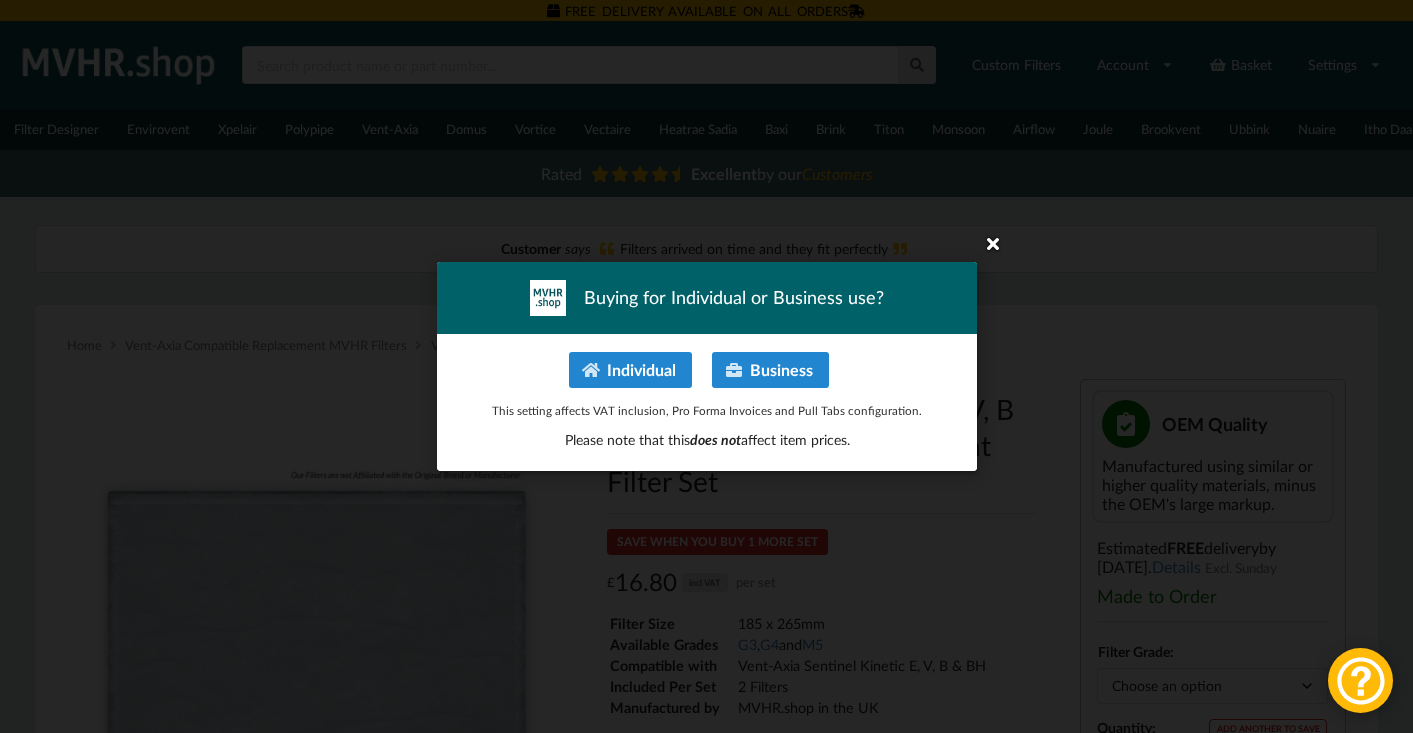 click at bounding box center (993, 243) 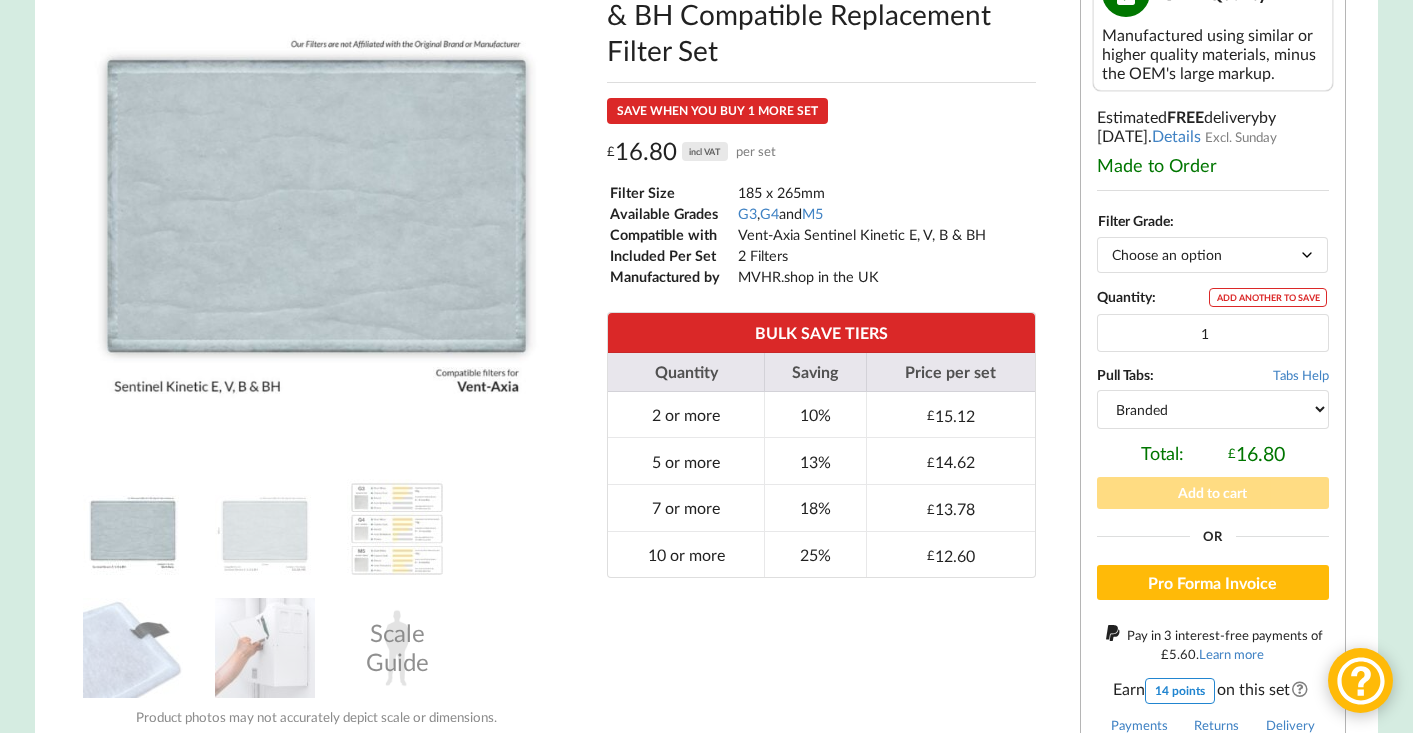 scroll, scrollTop: 433, scrollLeft: 0, axis: vertical 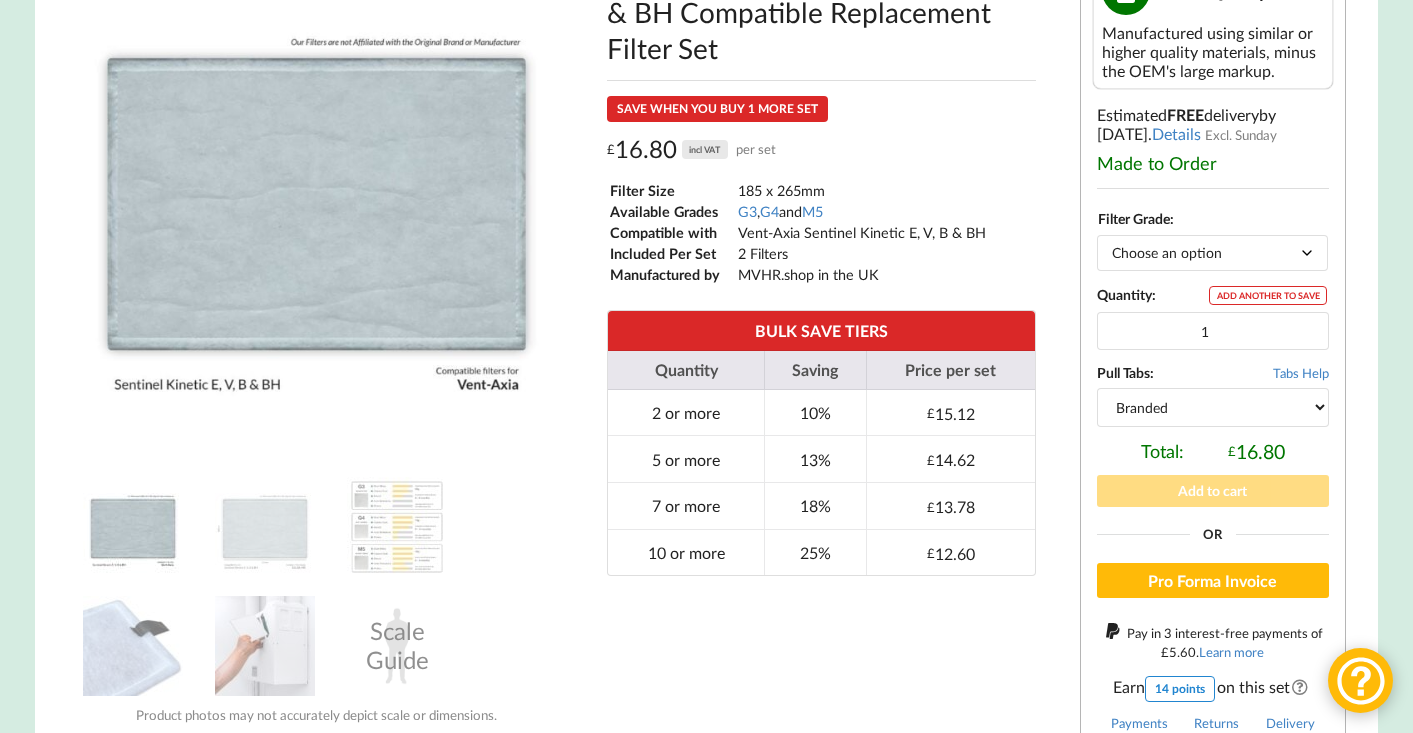 select on "M5" 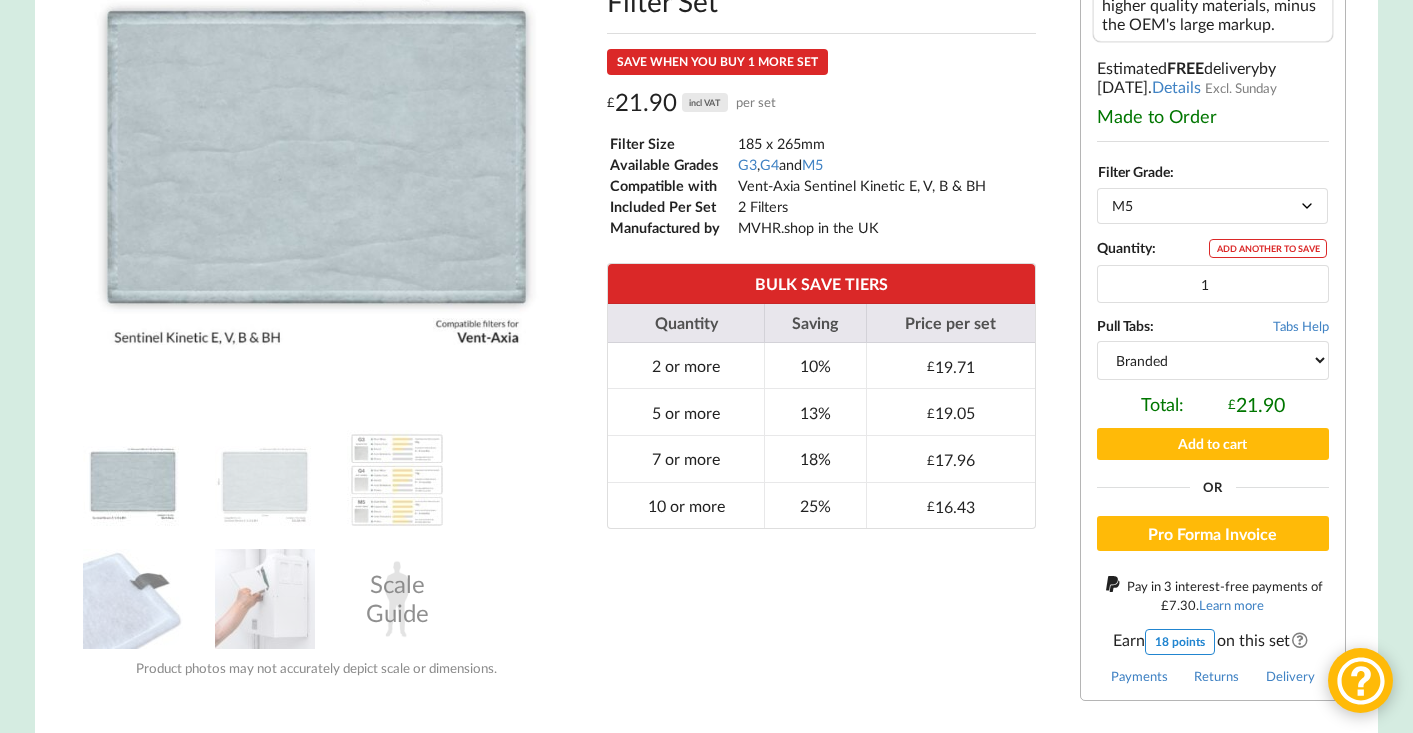 scroll, scrollTop: 490, scrollLeft: 0, axis: vertical 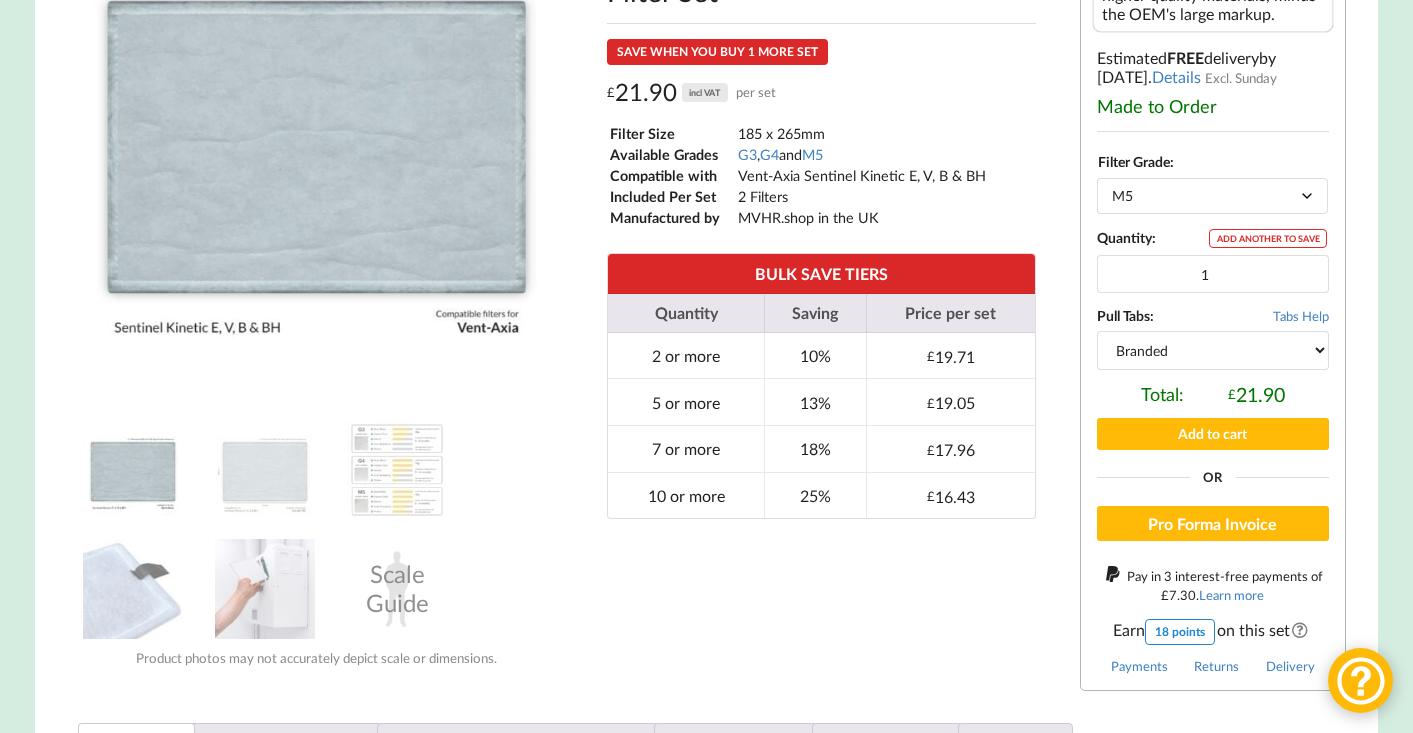 click on "Tabs Help" at bounding box center [1301, 315] 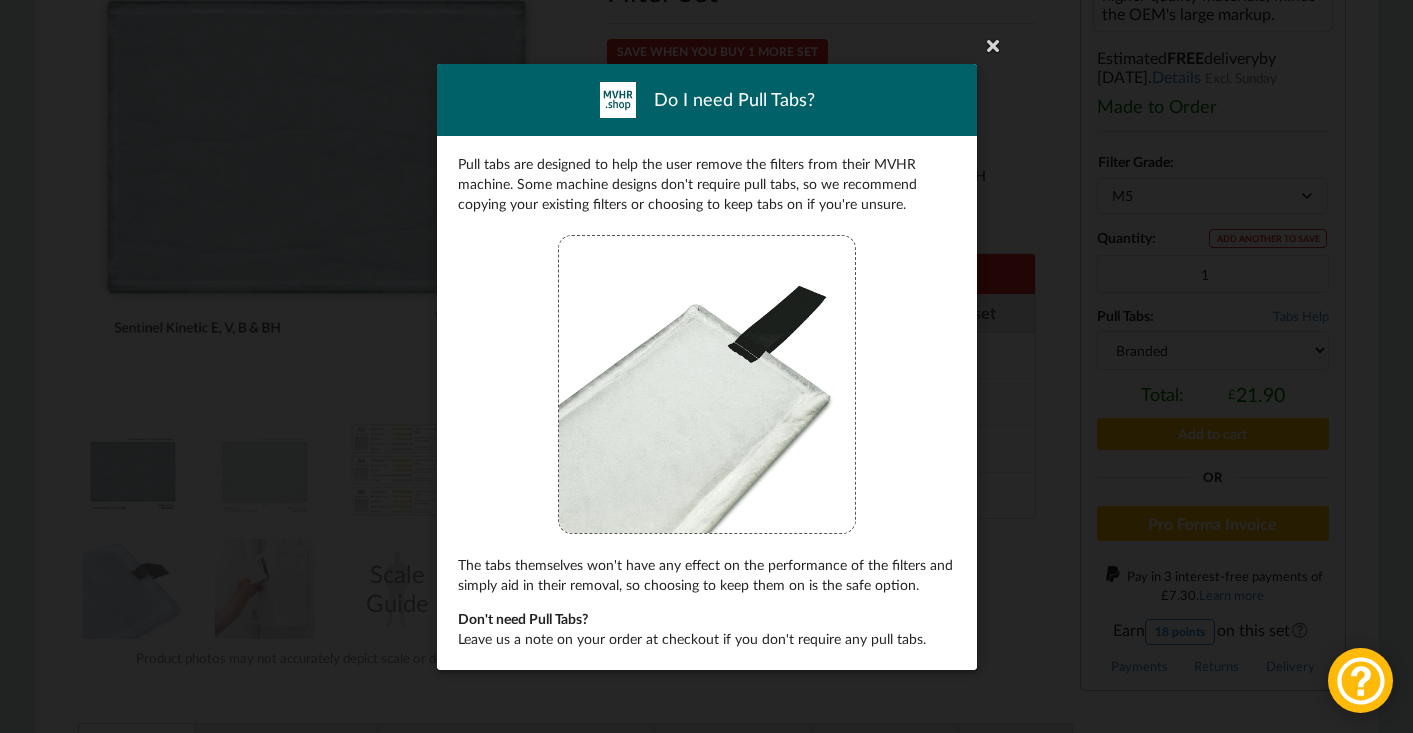 click on "Buying for Individual or Business use?
Individual
Business
This setting affects VAT inclusion, Pro Forma Invoices and Pull Tabs
configuration.
Please note that this  does not  affect
item prices.
Do I need Pull Tabs?
Pull tabs are designed to help the user remove the filters from their MVHR machine. Some machine
designs don't require pull tabs, so we recommend copying your existing filters or choosing to keep
tabs on if you're unsure.
The tabs themselves won't have any effect on the performance of the
filters and simply aid in their removal, so choosing to keep them on is the safe option.
Don't need Pull Tabs?" at bounding box center [706, 366] 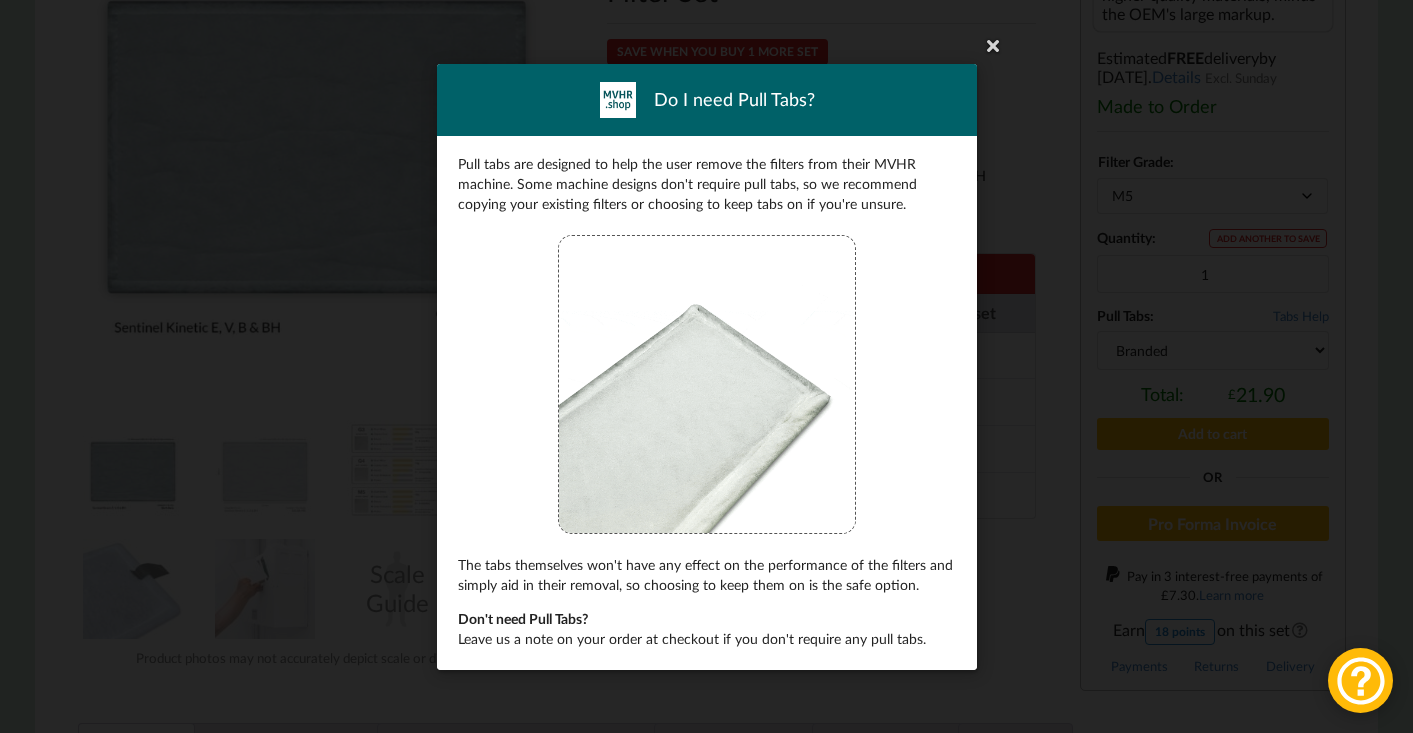 click on "Pull tabs are designed to help the user remove the filters from their MVHR machine. Some machine
designs don't require pull tabs, so we recommend copying your existing filters or choosing to keep
tabs on if you're unsure.
The tabs themselves won't have any effect on the performance of the
filters and simply aid in their removal, so choosing to keep them on is the safe option.
Don't need Pull Tabs?
Leave us a note on your order at checkout if you don't require any pull tabs." at bounding box center (707, 401) 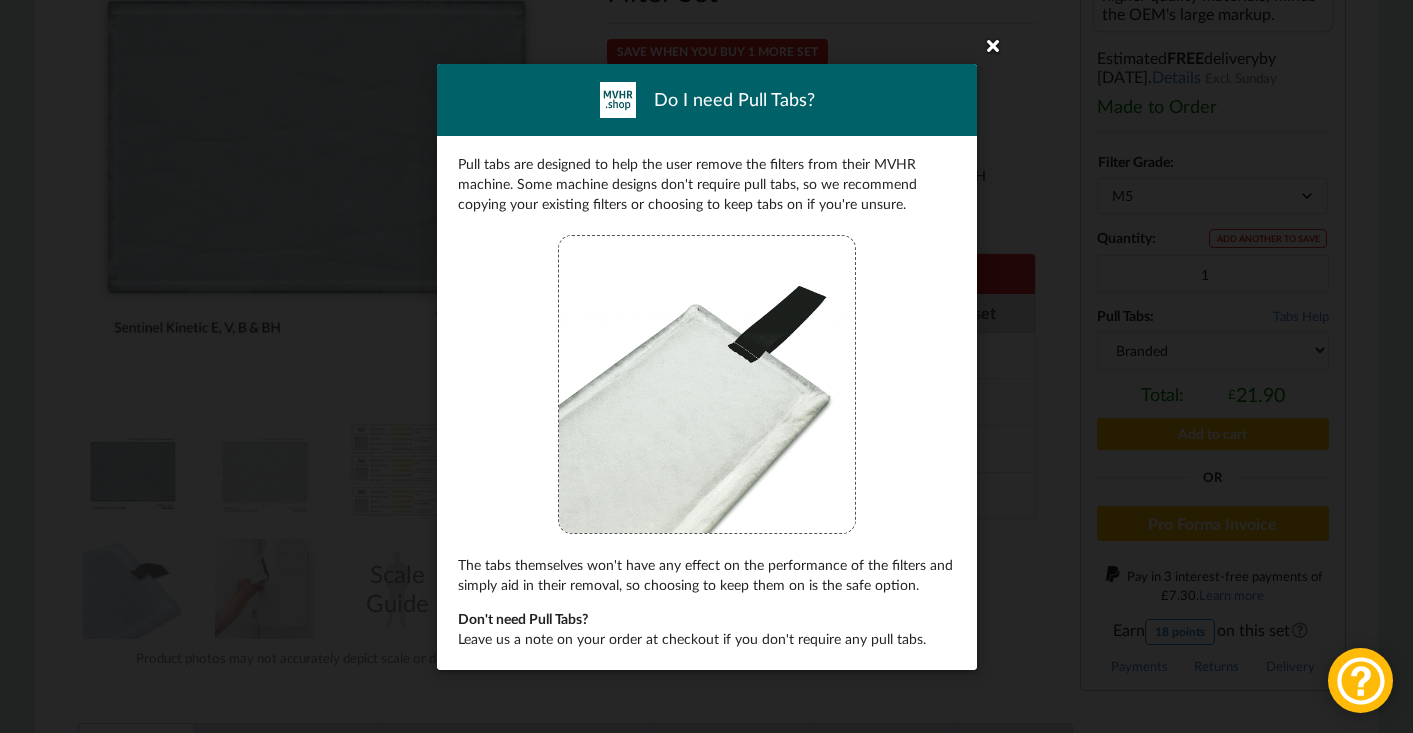 click at bounding box center [993, 45] 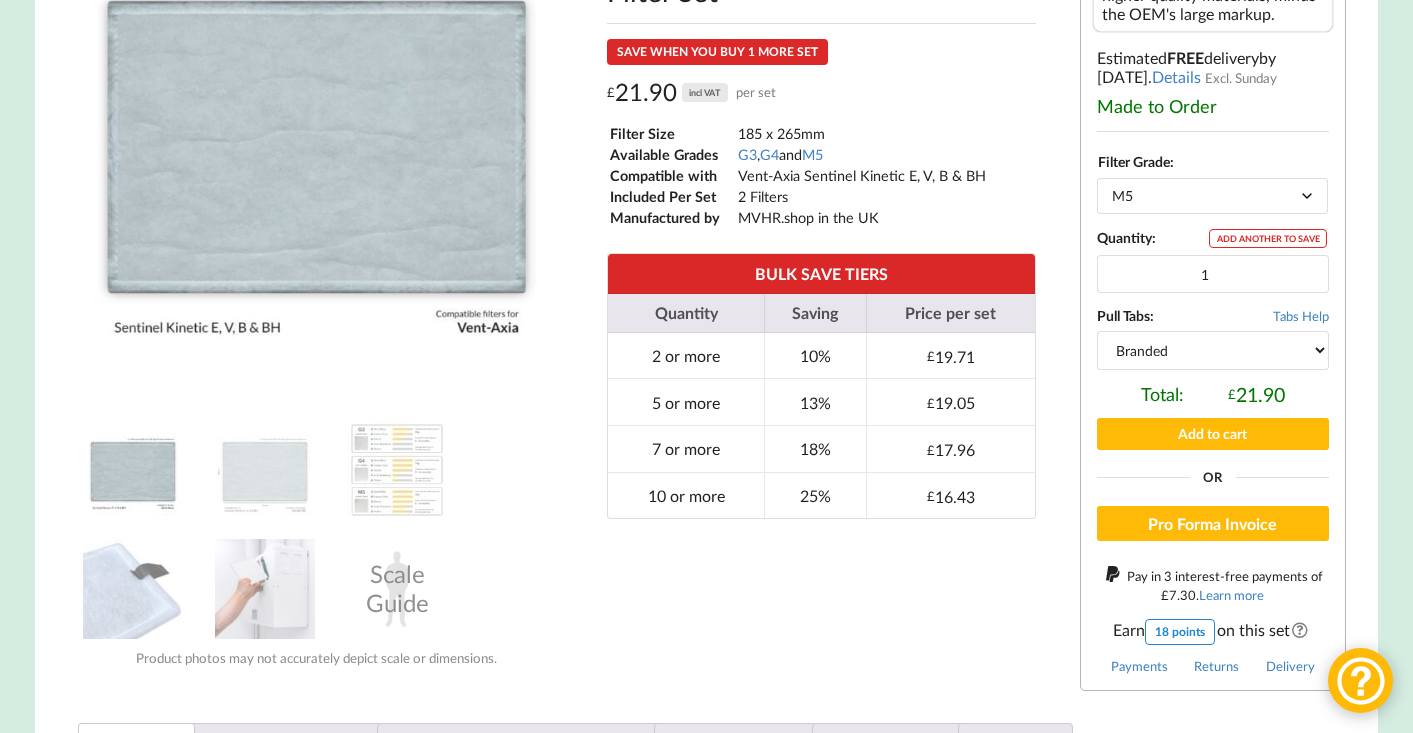 click on "Branded
Black" at bounding box center (1212, 350) 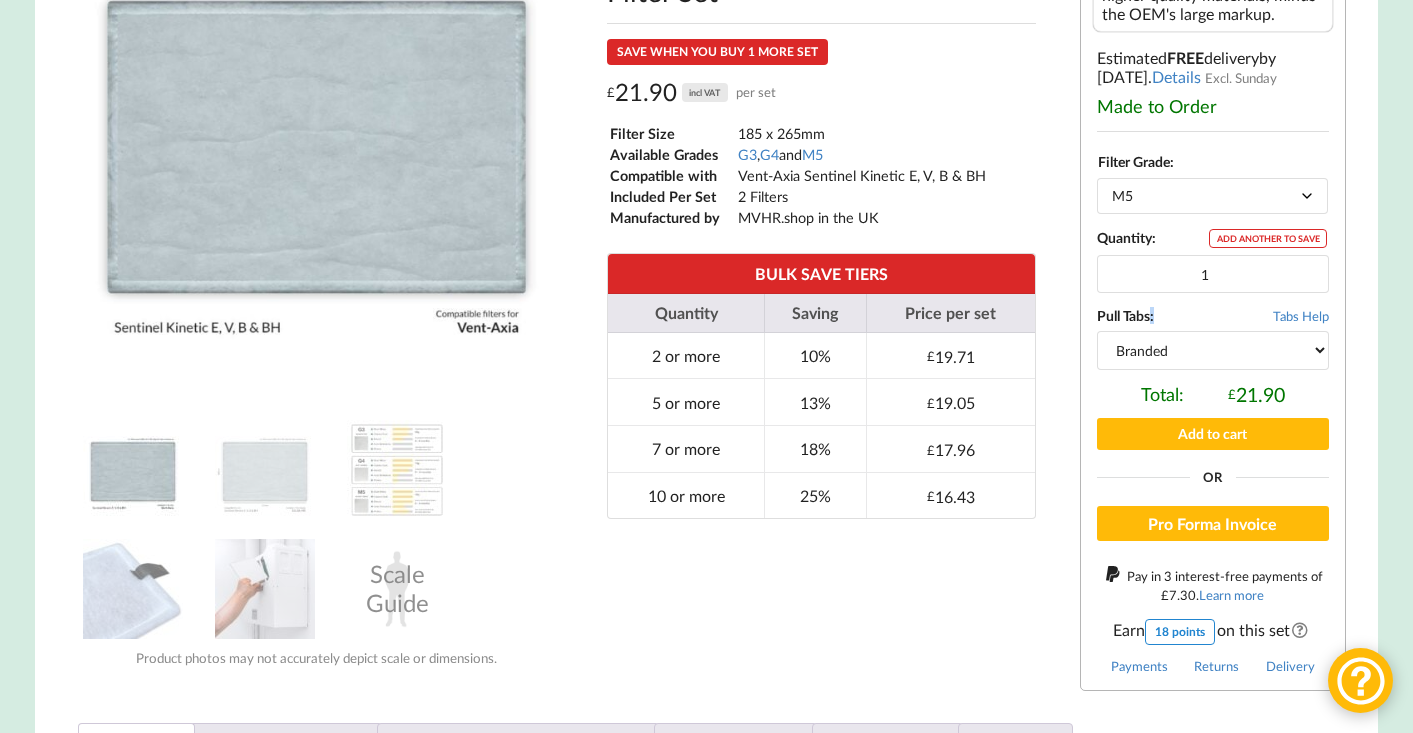 click on "Pull Tabs:
Tabs Help
Branded
Black" at bounding box center [1212, 338] 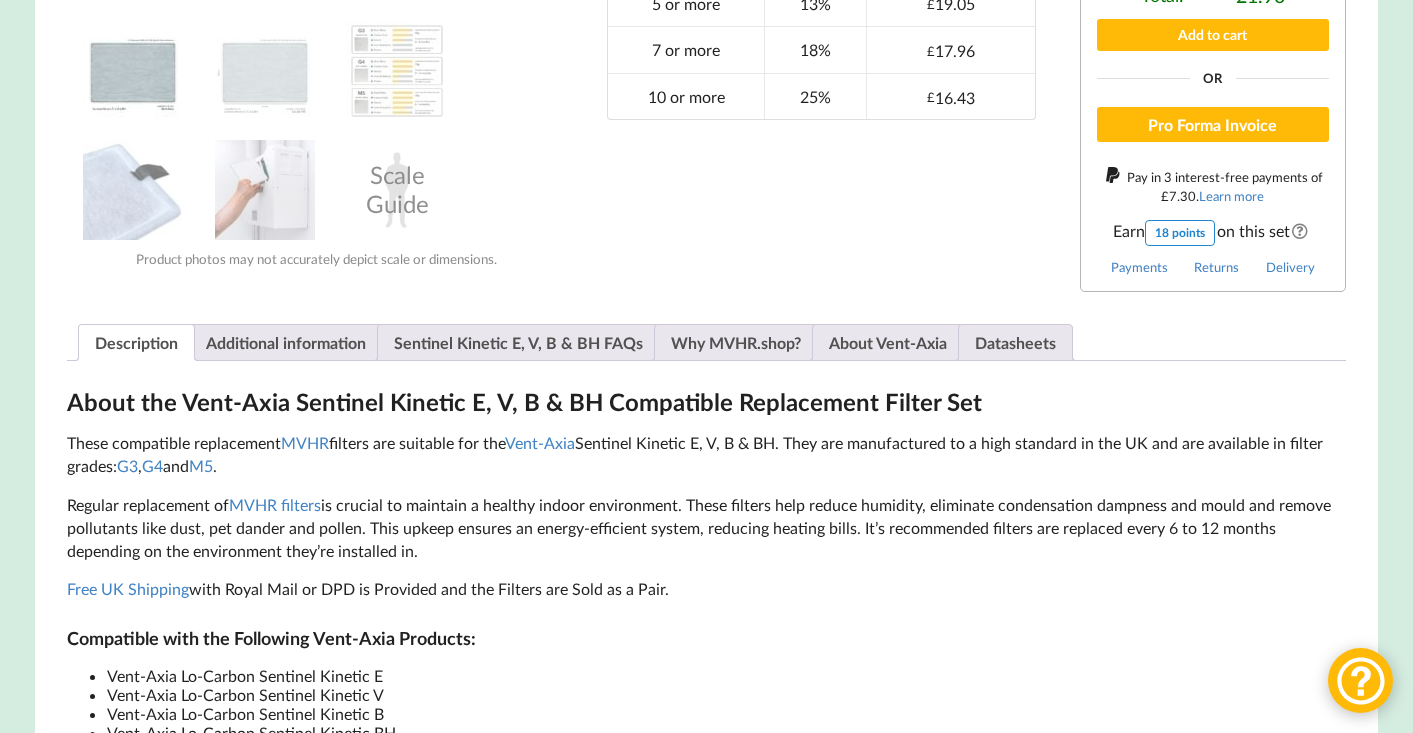 scroll, scrollTop: 891, scrollLeft: 0, axis: vertical 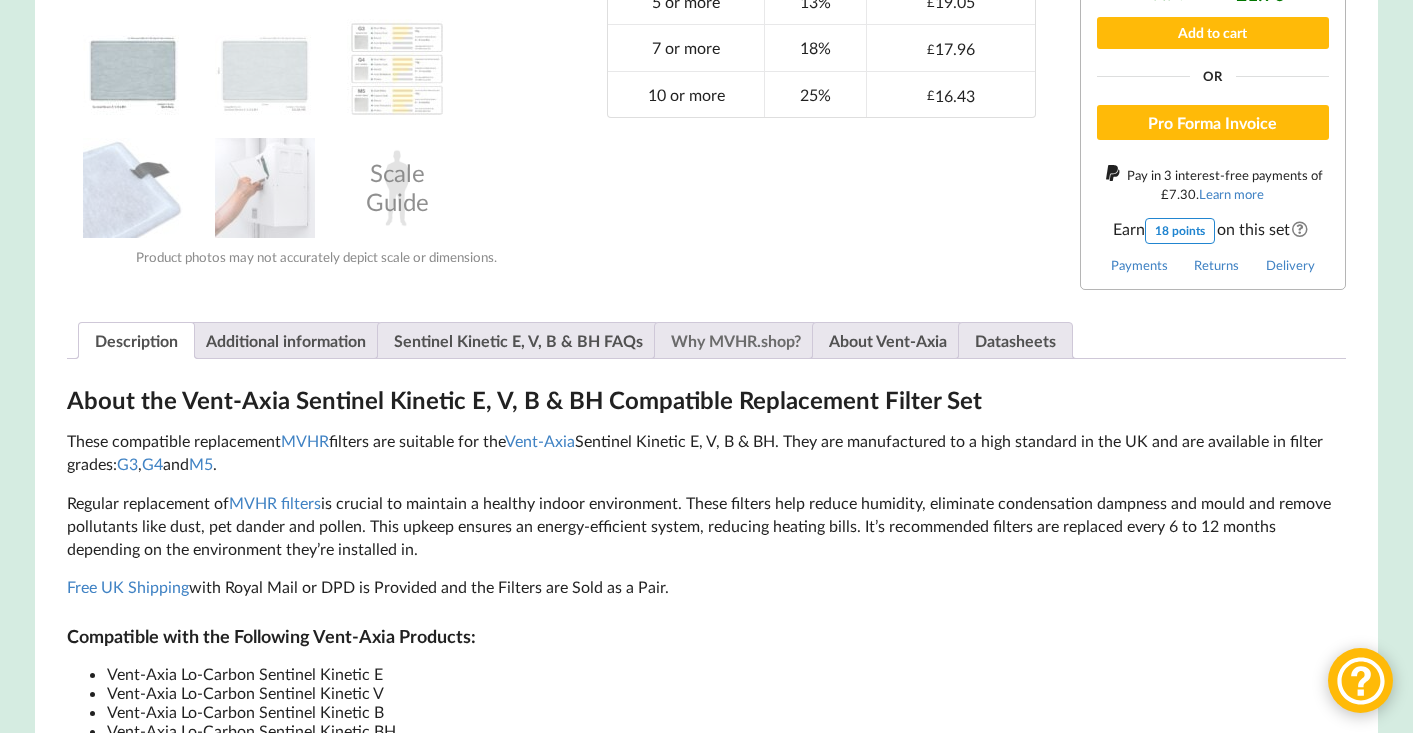 click on "Why MVHR.shop?" at bounding box center (736, 340) 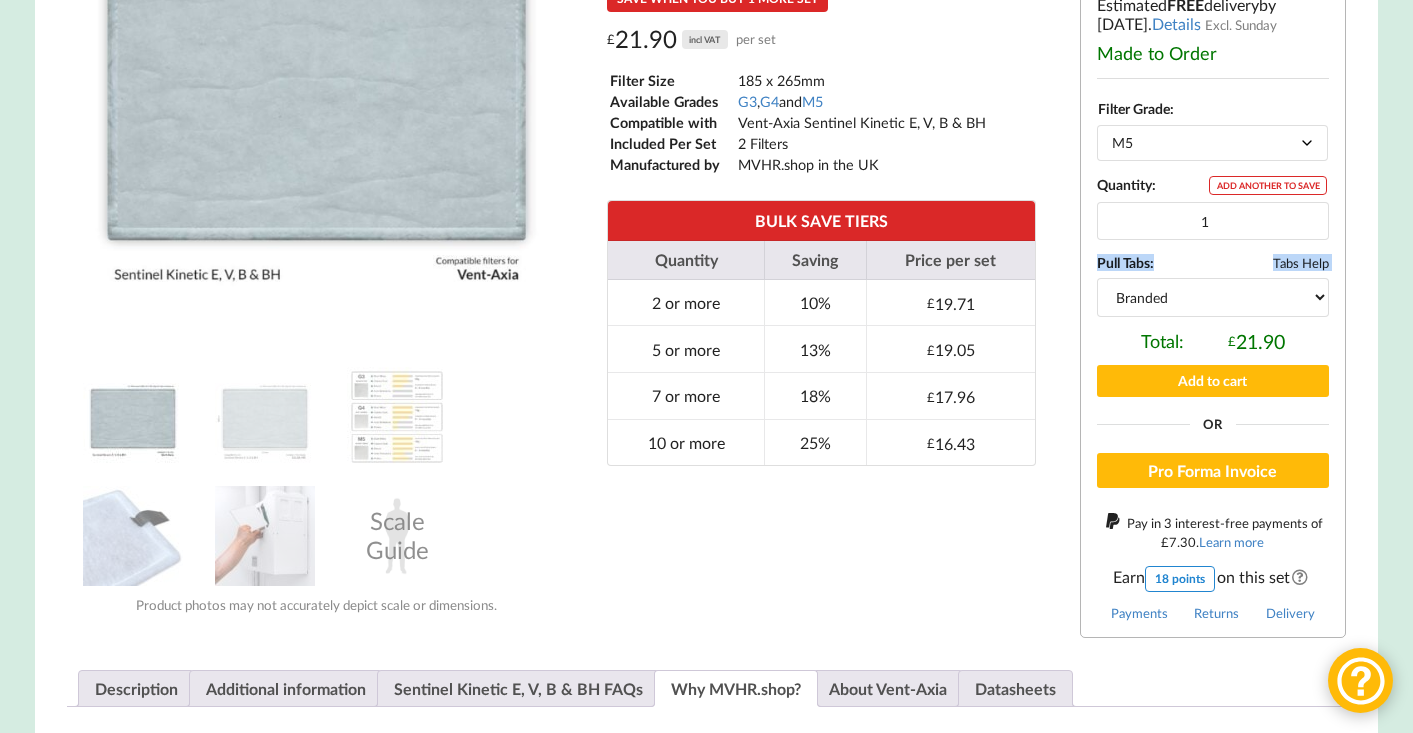 scroll, scrollTop: 538, scrollLeft: 0, axis: vertical 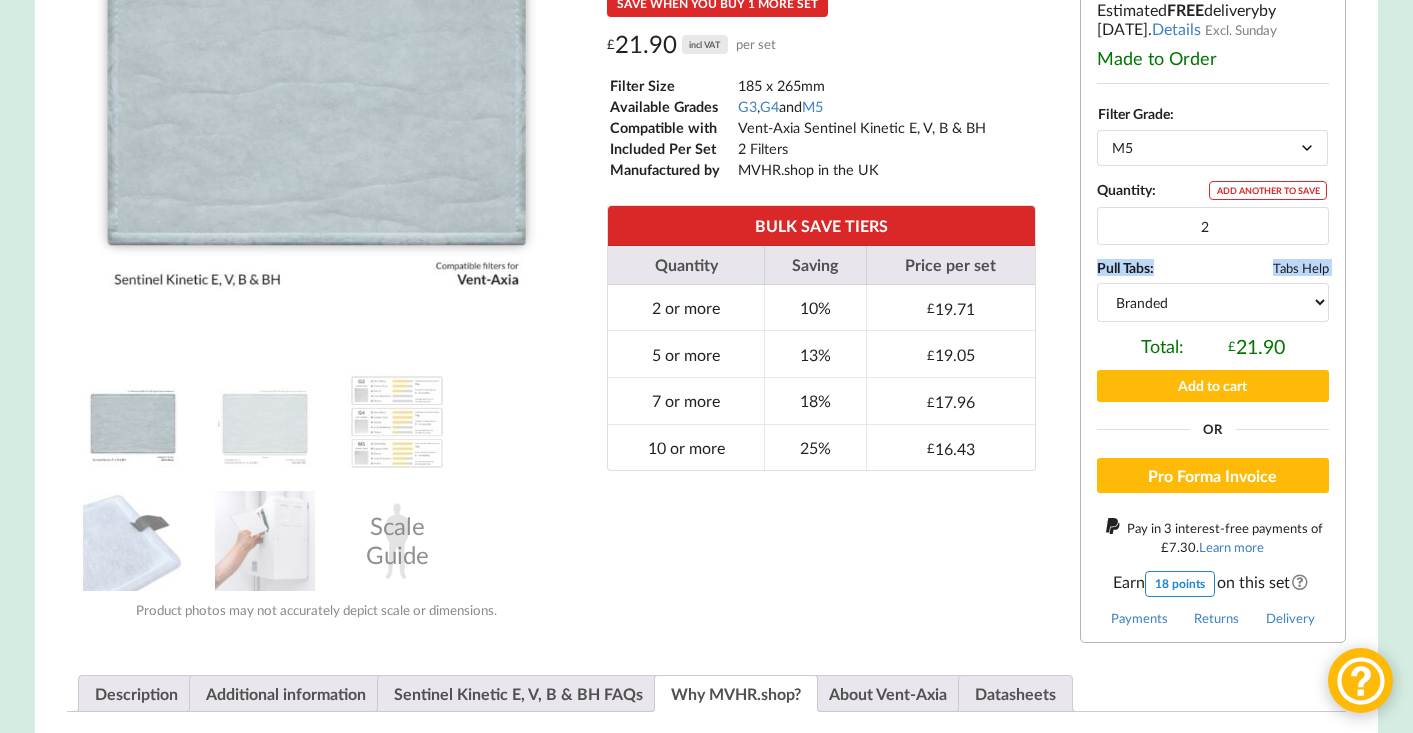 type on "2" 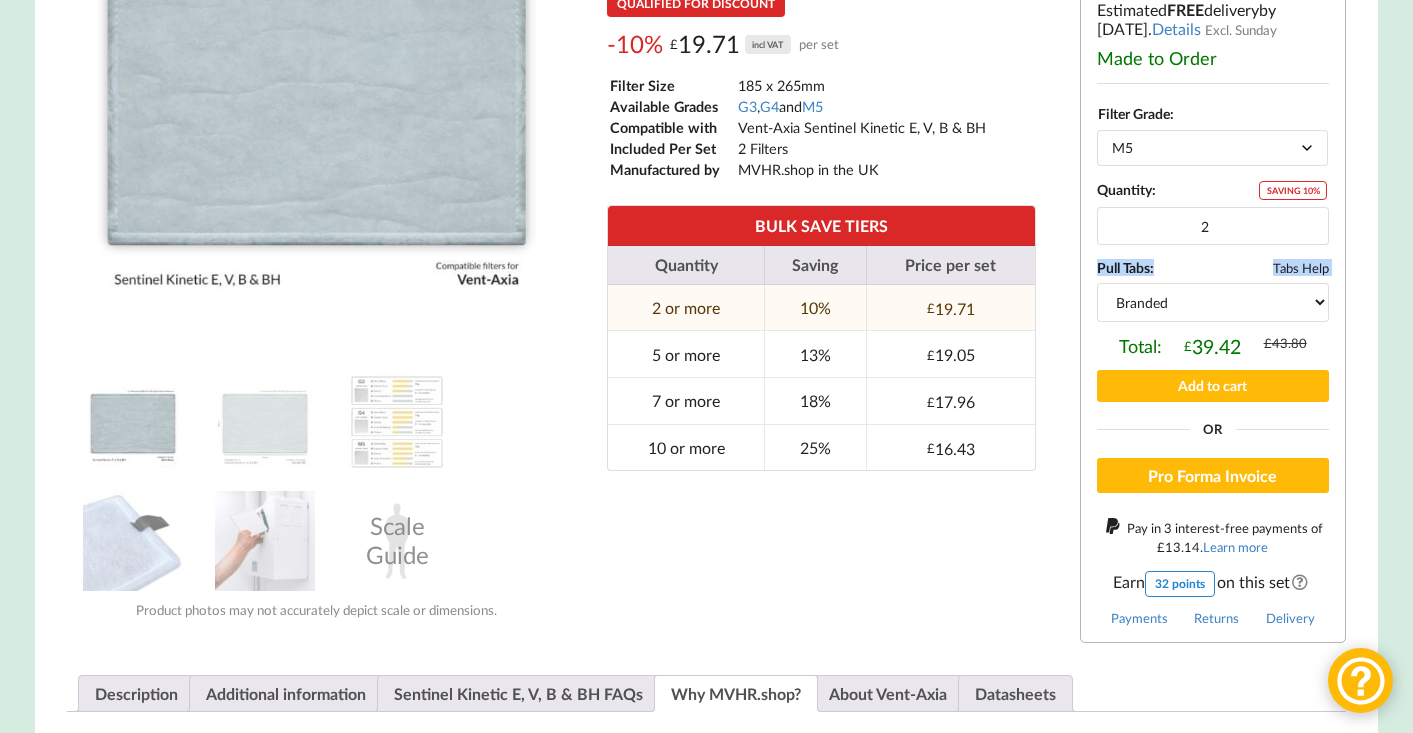 click on "Vent-Axia Sentinel Kinetic E, V, B & BH Compatible Replacement Filter Set
QUALIFIED FOR DISCOUNT
-10%   £ 19.71  incl VAT   per set
Total  £ 39.42  incl VAT Saving £3.65
from
£ 39.42  incl VAT
£ 39.42  incl VAT
Filter Size 185 x 265mm
Available Grades G3 ,  G4  and  M5
Compatible with Vent-Axia Sentinel Kinetic E, V, B & BH
Included Per Set 2 Filters
Manufactured by MVHR.shop in the UK
Filter Grade
Choose an option G3 G4 M5 Clear
1
Pull Tabs:
Tabs Help" at bounding box center [821, 242] 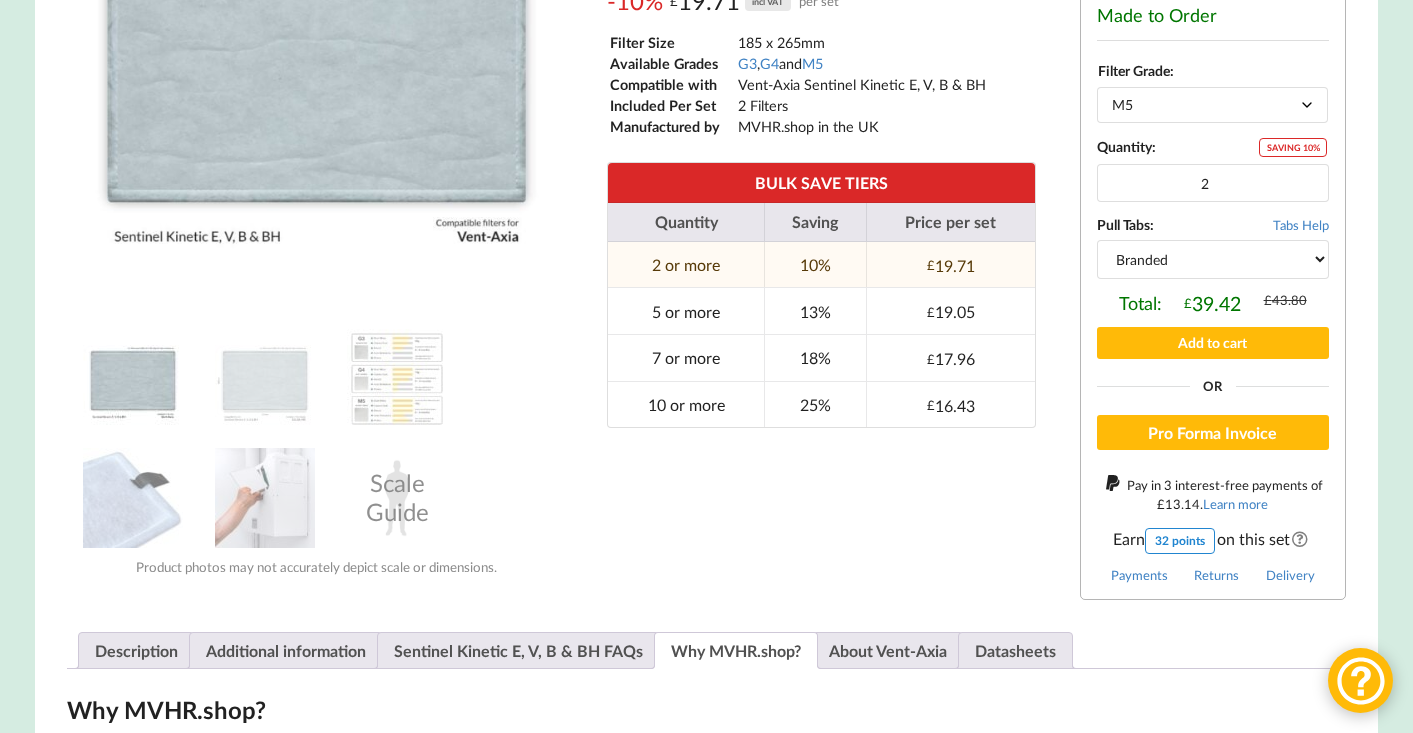 scroll, scrollTop: 582, scrollLeft: 0, axis: vertical 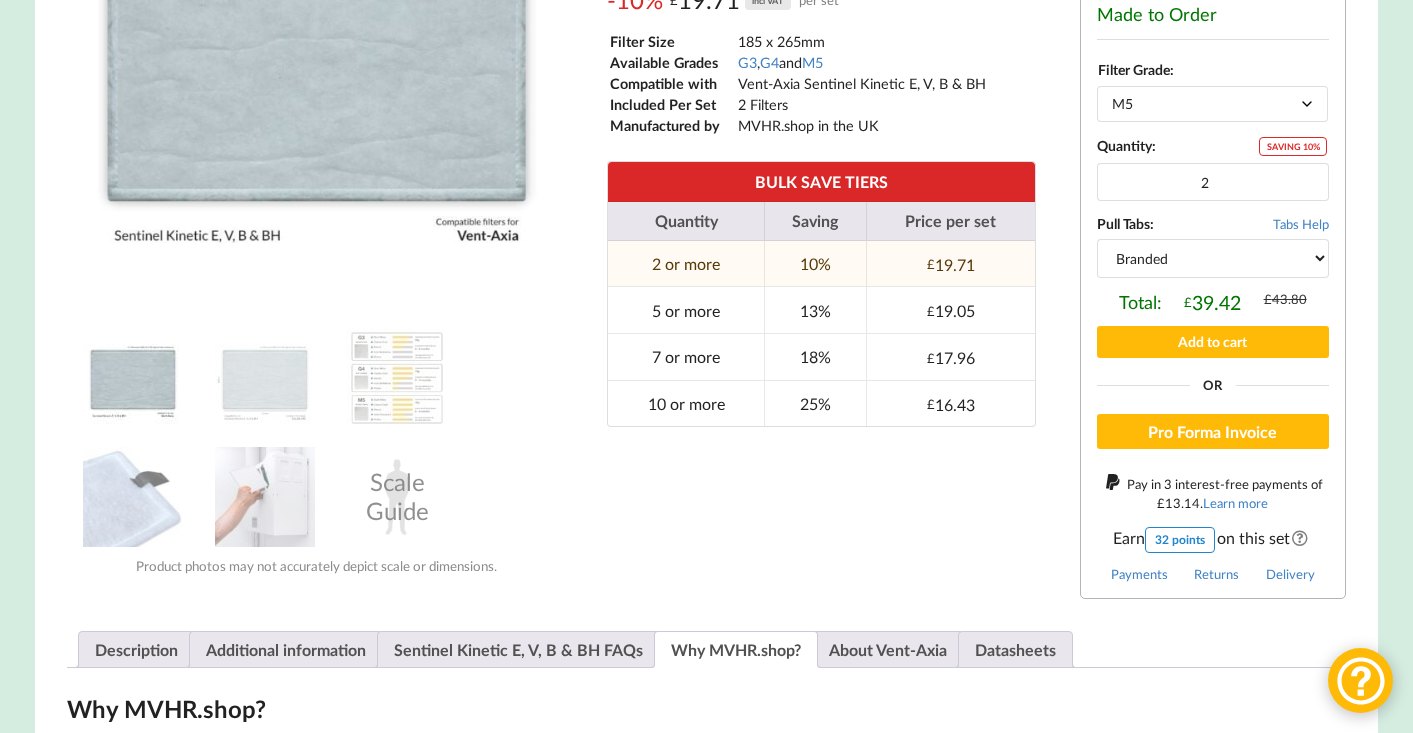 click on "Pull Tabs:
Tabs Help
Branded
Black" at bounding box center [1212, 246] 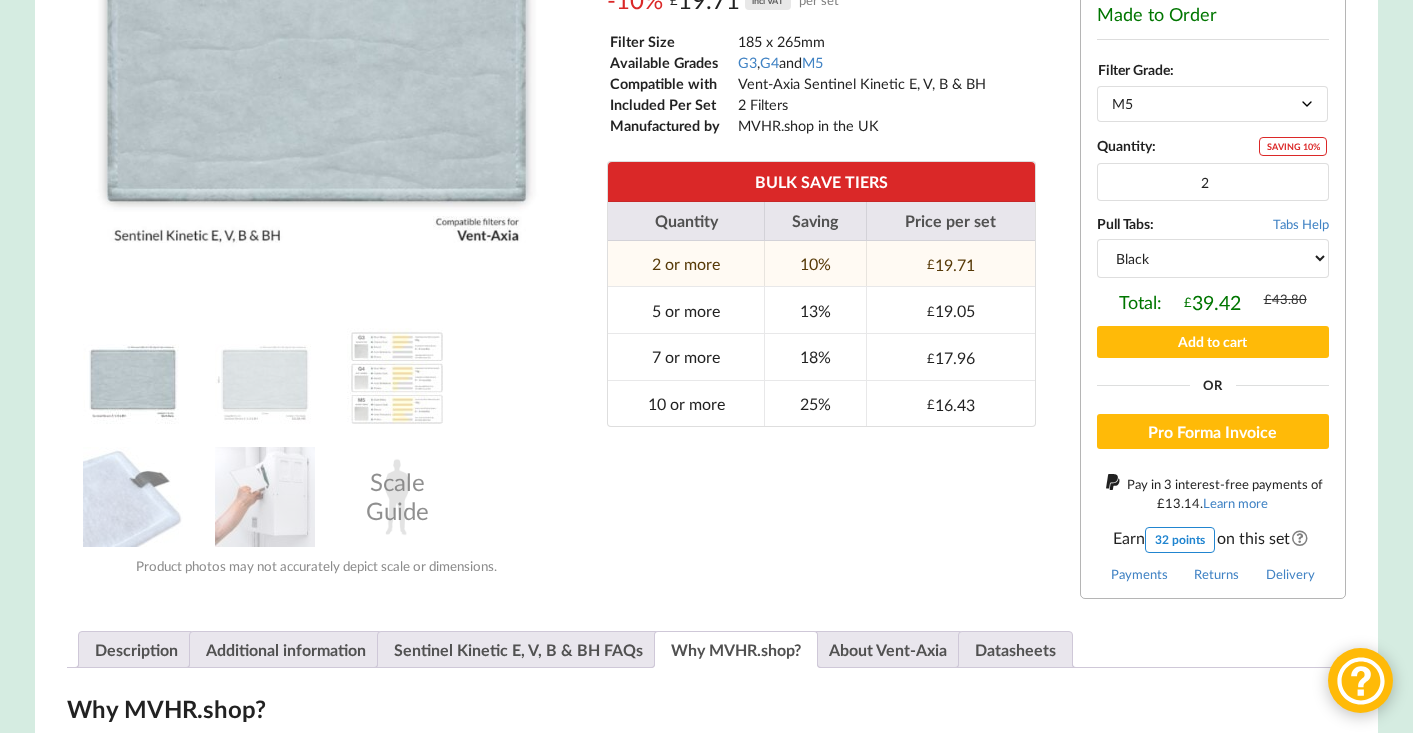 click on "Black" at bounding box center [0, 0] 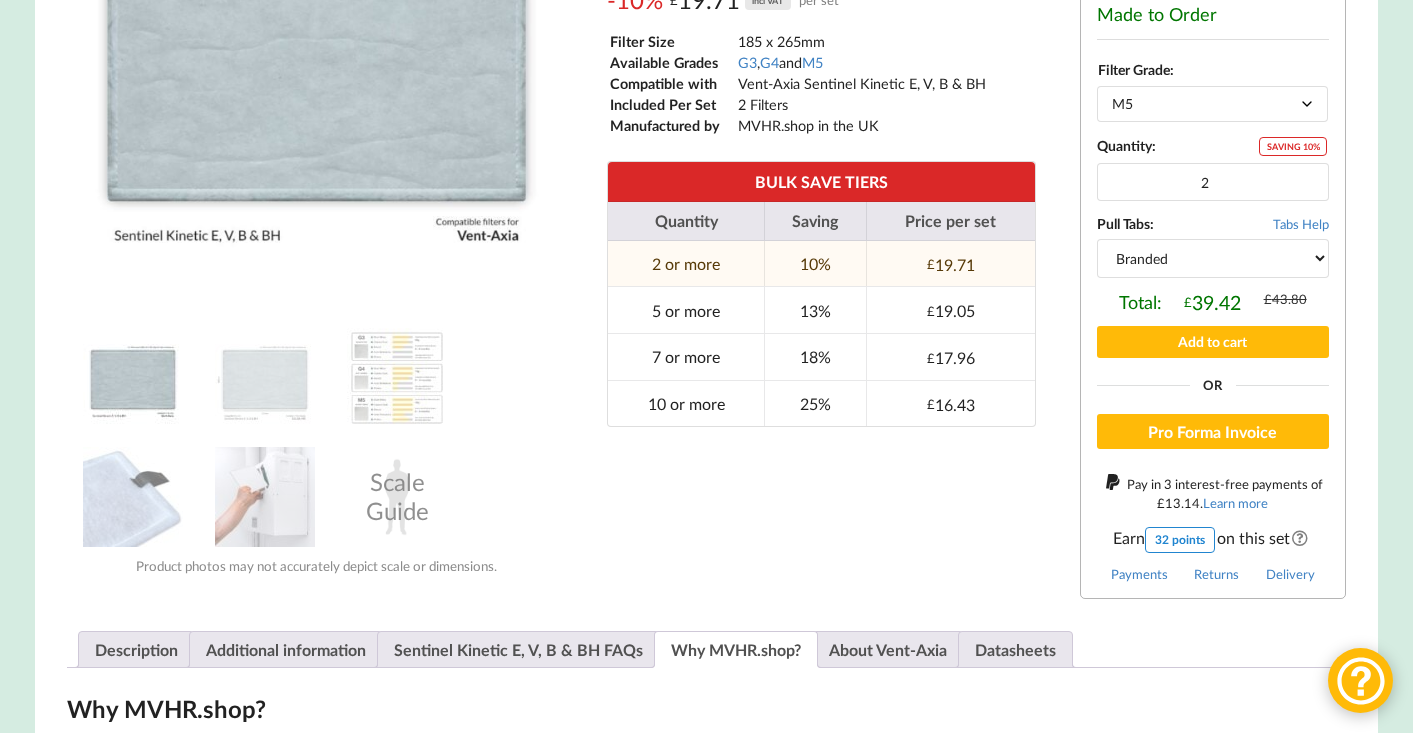 click on "Branded" at bounding box center (0, 0) 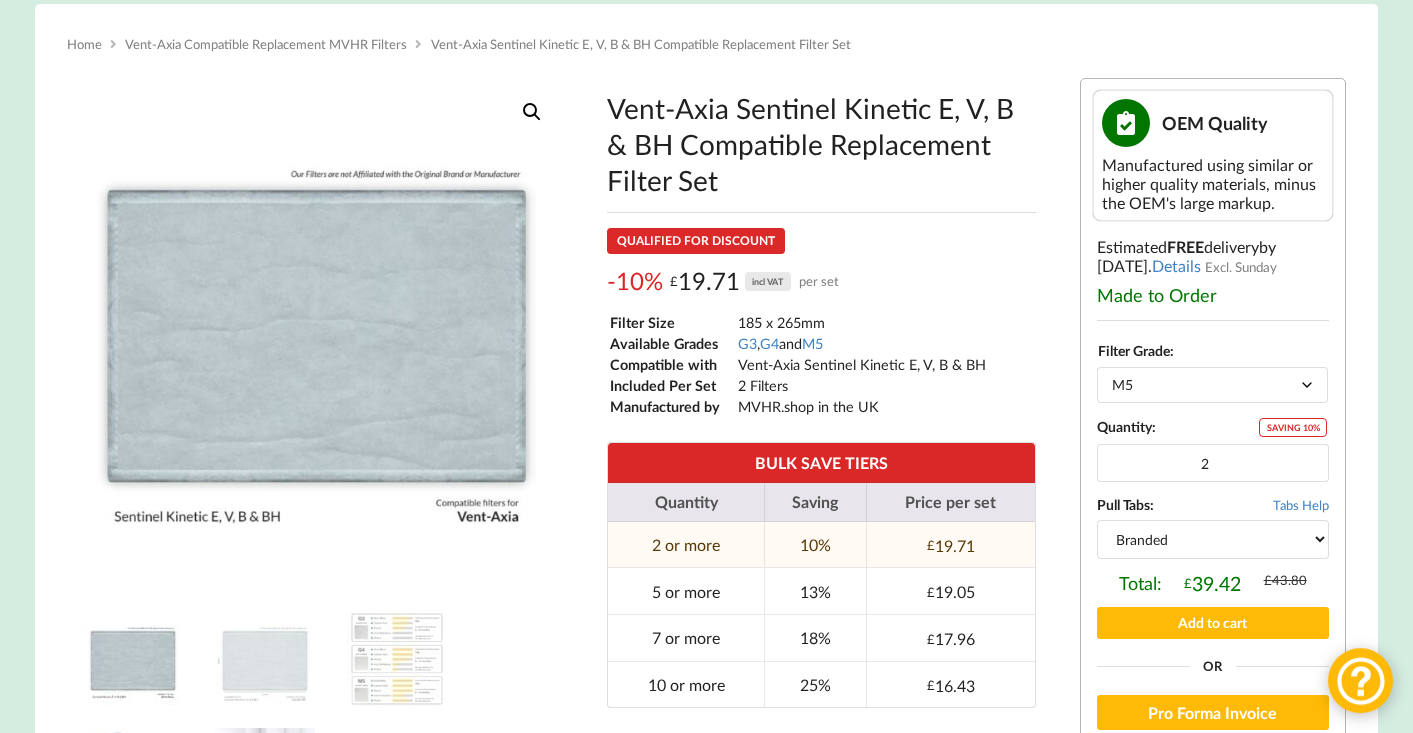 scroll, scrollTop: 298, scrollLeft: 0, axis: vertical 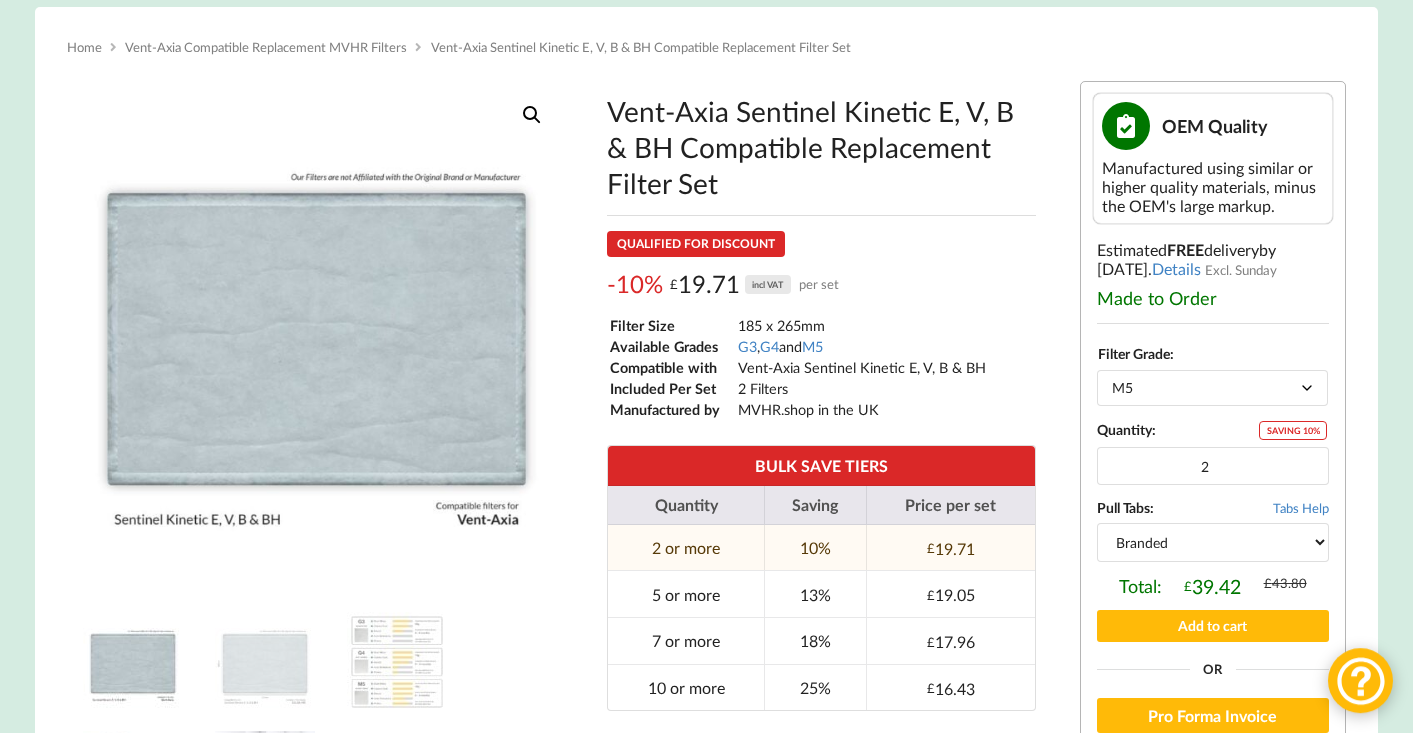 type on "3" 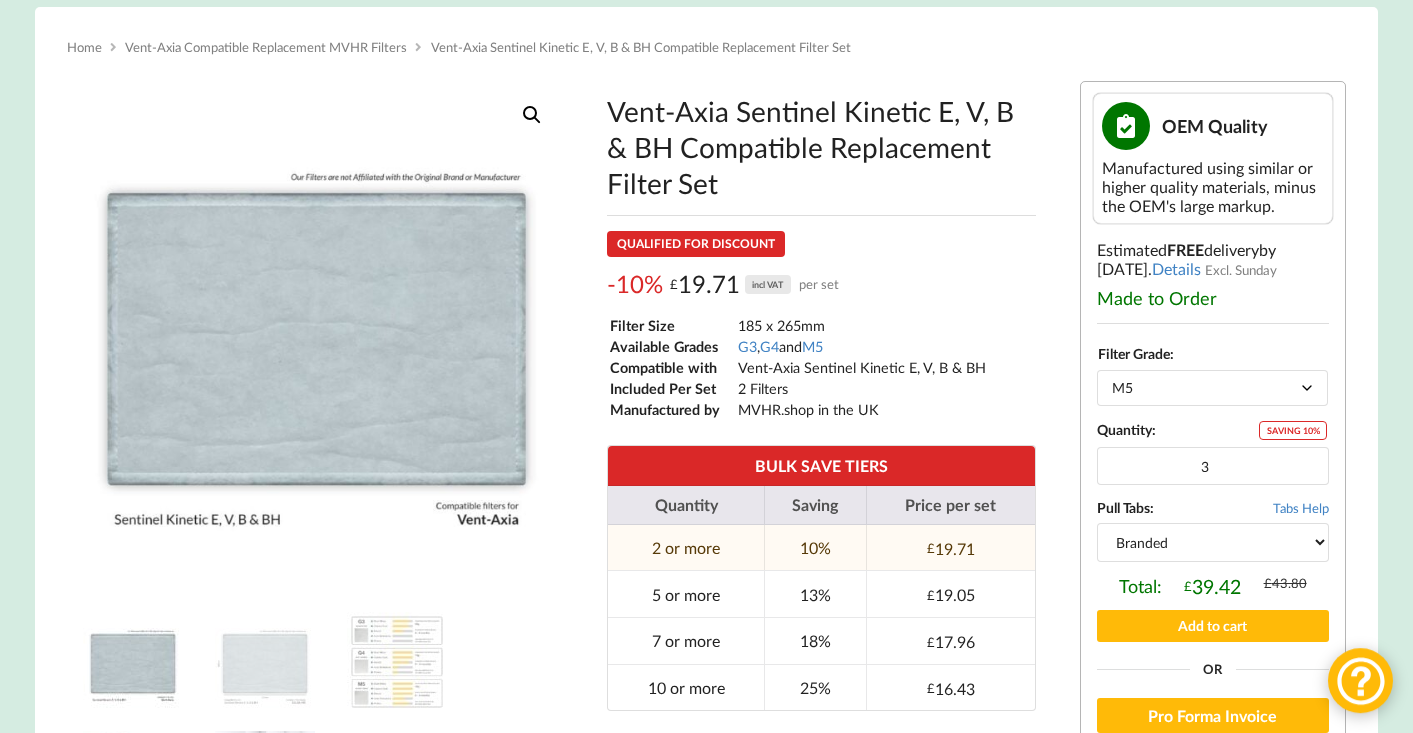 click on "3" at bounding box center (1212, 466) 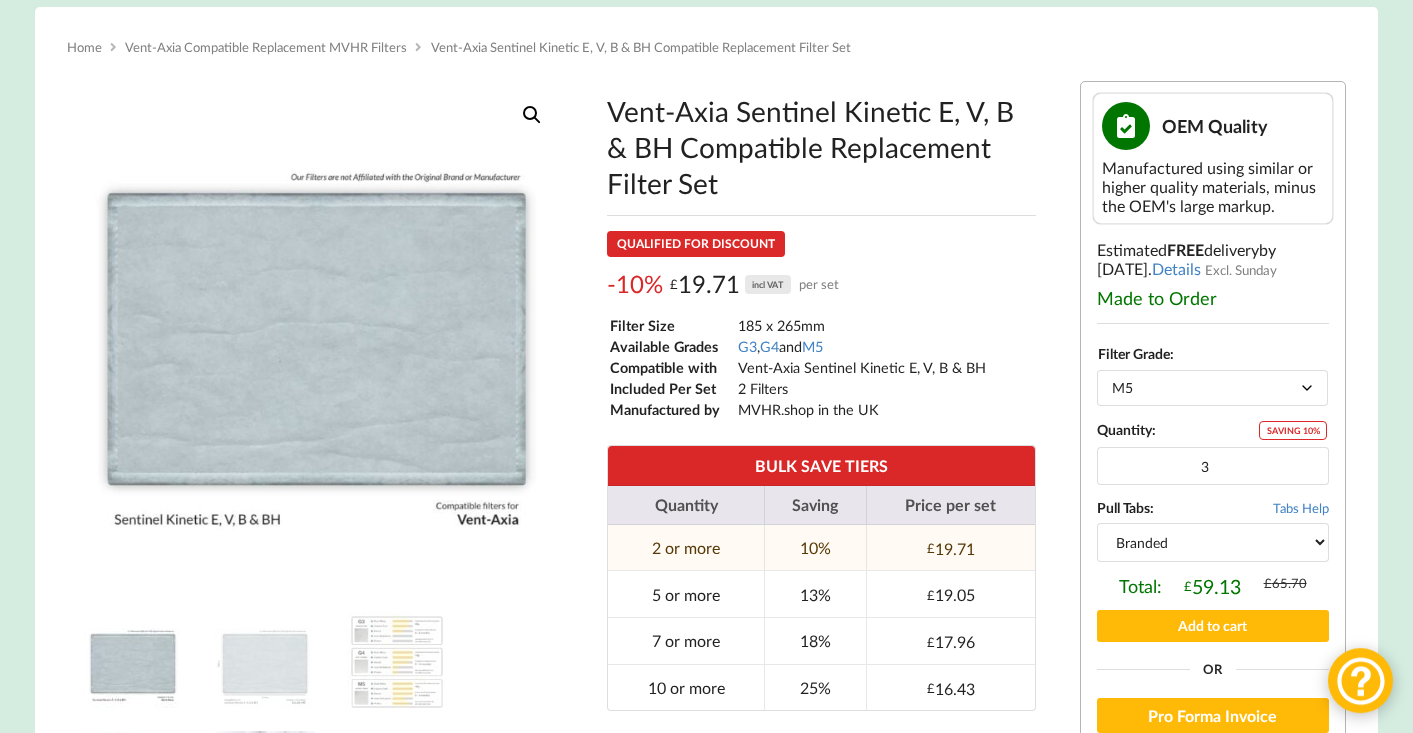 click on "QUALIFIED FOR DISCOUNT
-10%   £ 19.71  incl VAT   per set
Total  £ 59.13  incl VAT Saving £5.47" at bounding box center [821, 265] 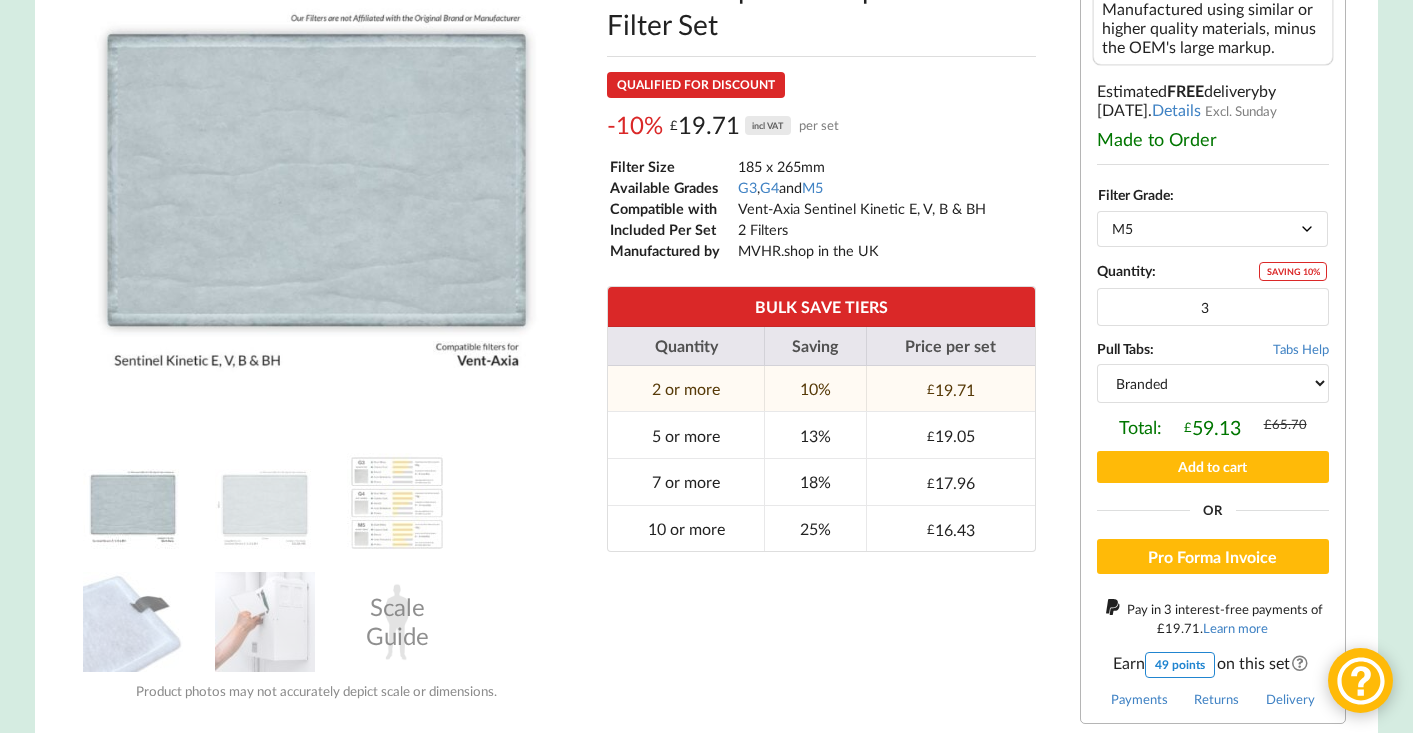 scroll, scrollTop: 448, scrollLeft: 0, axis: vertical 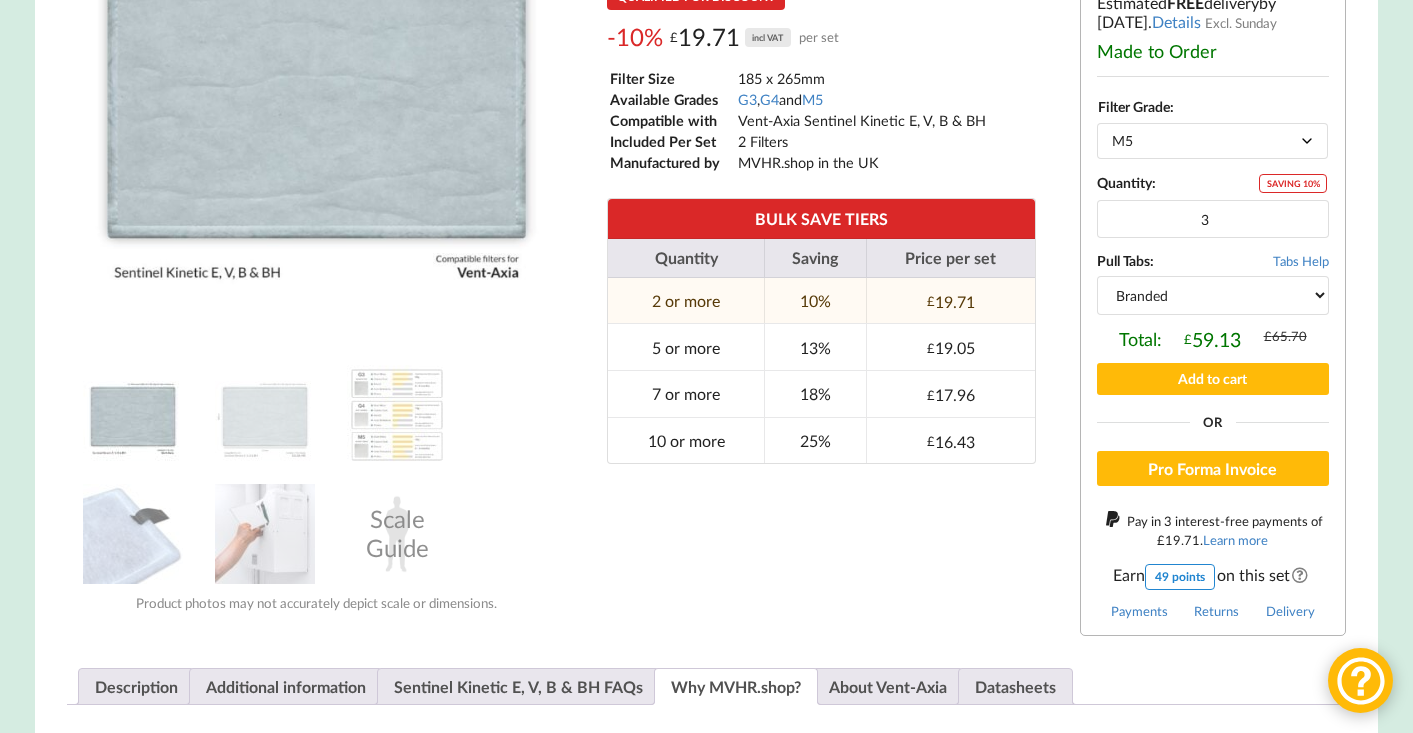 click on "Vent-Axia Sentinel Kinetic E, V, B & BH Compatible Replacement Filter Set
QUALIFIED FOR DISCOUNT
-10%   £ 19.71  incl VAT   per set
Total  £ 59.13  incl VAT Saving £5.47
from
£ 59.13  incl VAT
£ 59.13  incl VAT
Filter Size 185 x 265mm
Available Grades G3 ,  G4  and  M5
Compatible with Vent-Axia Sentinel Kinetic E, V, B & BH
Included Per Set 2 Filters
Manufactured by MVHR.shop in the UK
Filter Grade
Choose an option G3 G4 M5 Clear
1
Pull Tabs:
Tabs Help" at bounding box center (821, 235) 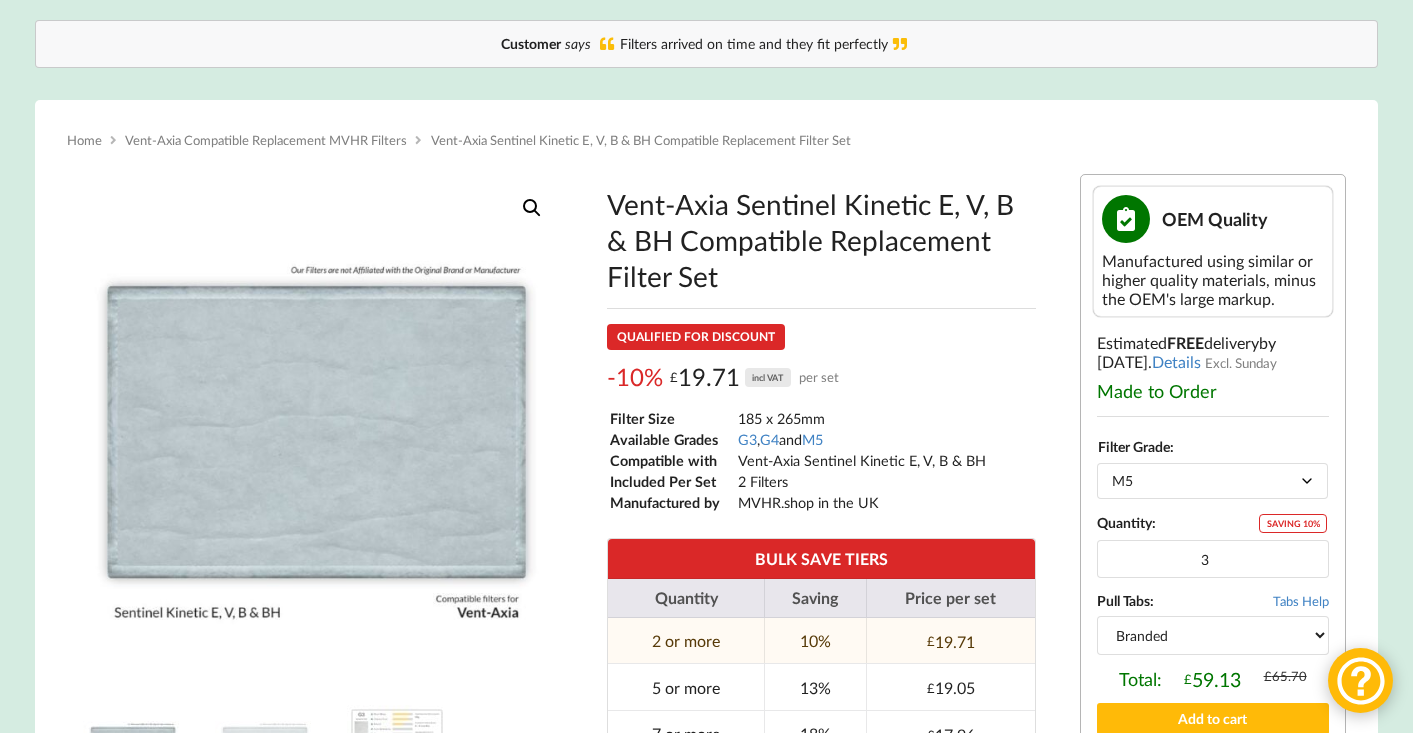 scroll, scrollTop: 227, scrollLeft: 0, axis: vertical 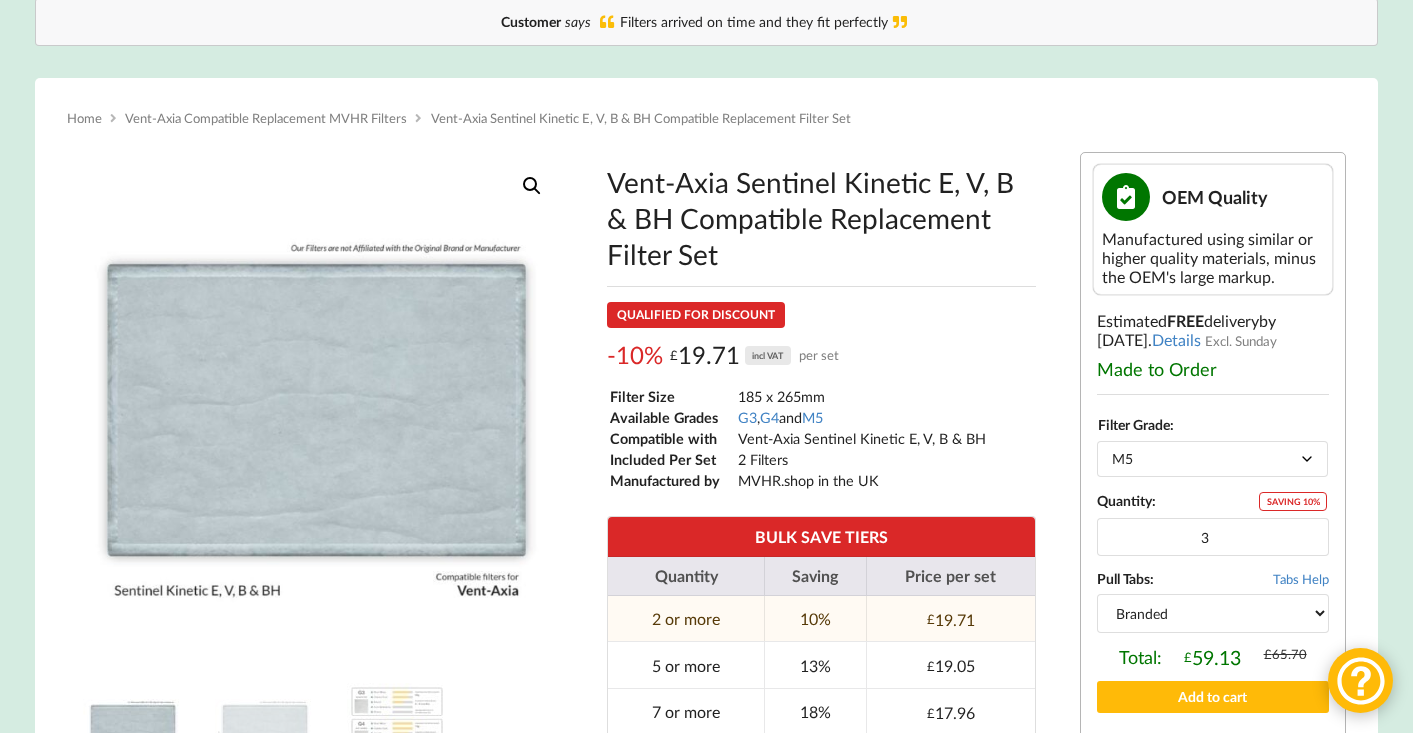 click on "Tabs Help" at bounding box center (1301, 579) 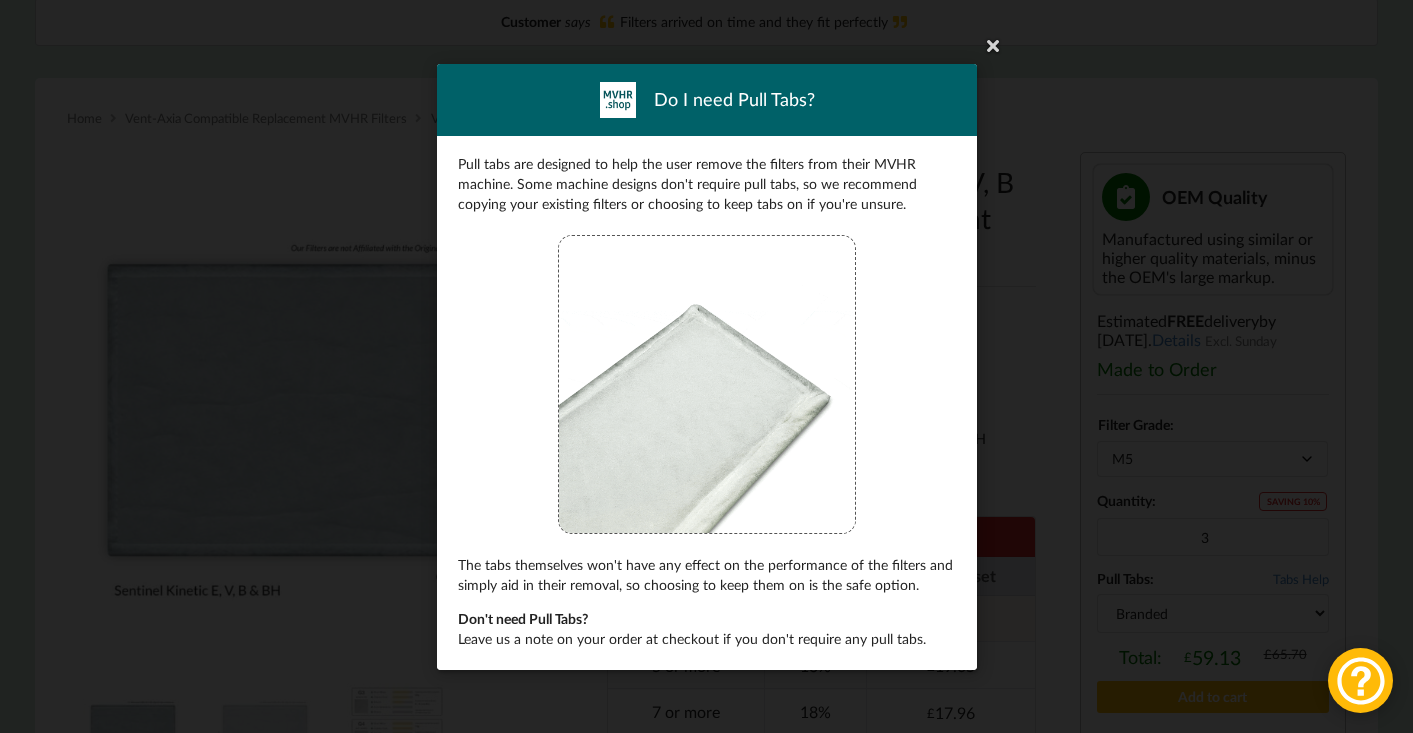 click on "Buying for Individual or Business use?
Individual
Business
This setting affects VAT inclusion, Pro Forma Invoices and Pull Tabs
configuration.
Please note that this  does not  affect
item prices.
Do I need Pull Tabs?
Pull tabs are designed to help the user remove the filters from their MVHR machine. Some machine
designs don't require pull tabs, so we recommend copying your existing filters or choosing to keep
tabs on if you're unsure.
The tabs themselves won't have any effect on the performance of the
filters and simply aid in their removal, so choosing to keep them on is the safe option.
Don't need Pull Tabs?" at bounding box center [706, 366] 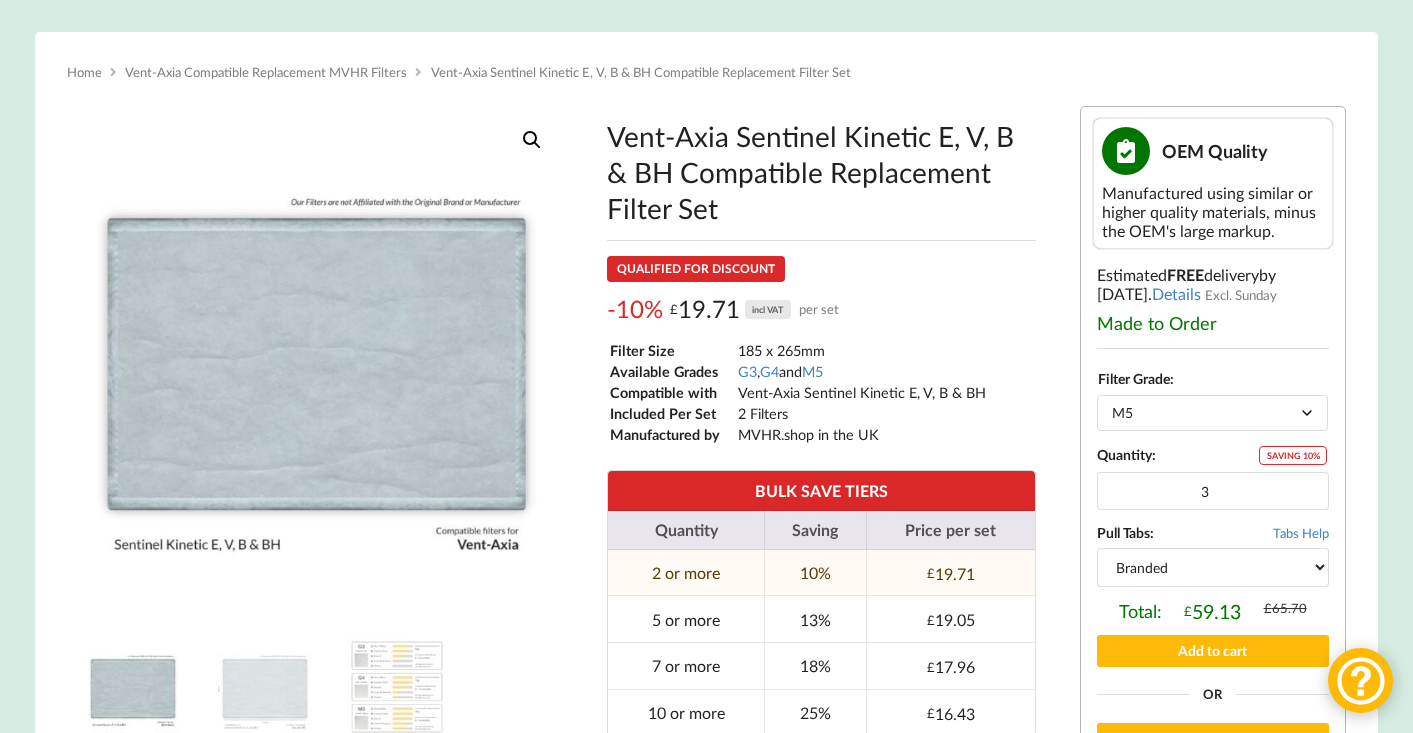 scroll, scrollTop: 274, scrollLeft: 0, axis: vertical 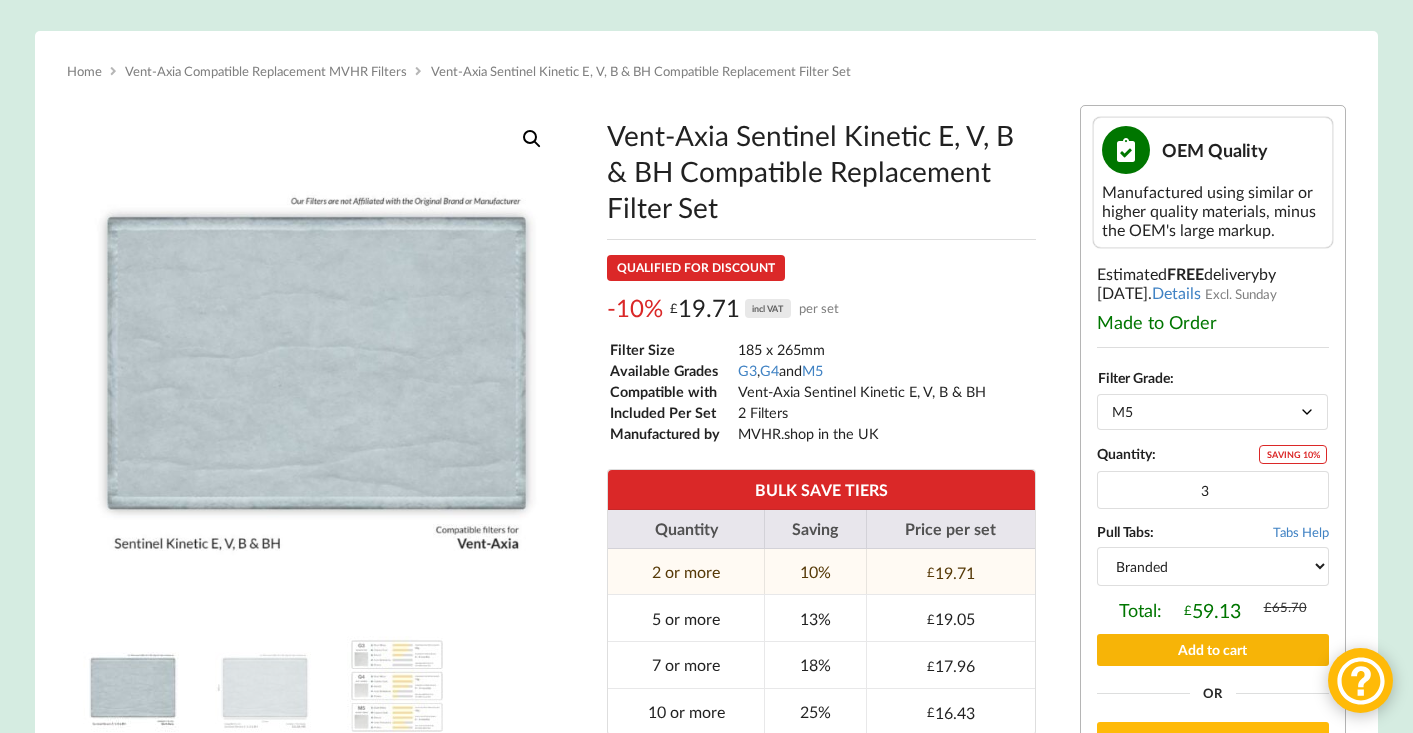 click on "Add to cart" at bounding box center [1212, 649] 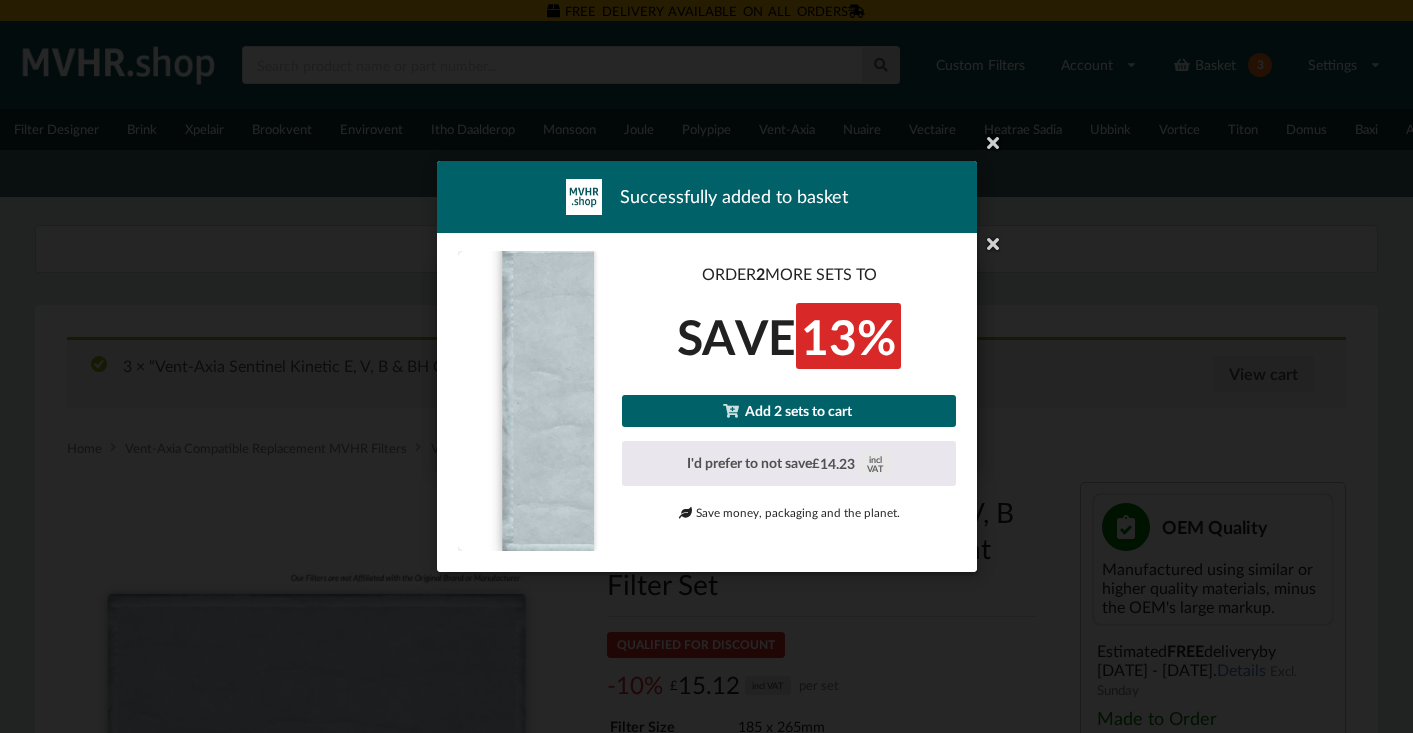 scroll, scrollTop: 205, scrollLeft: 0, axis: vertical 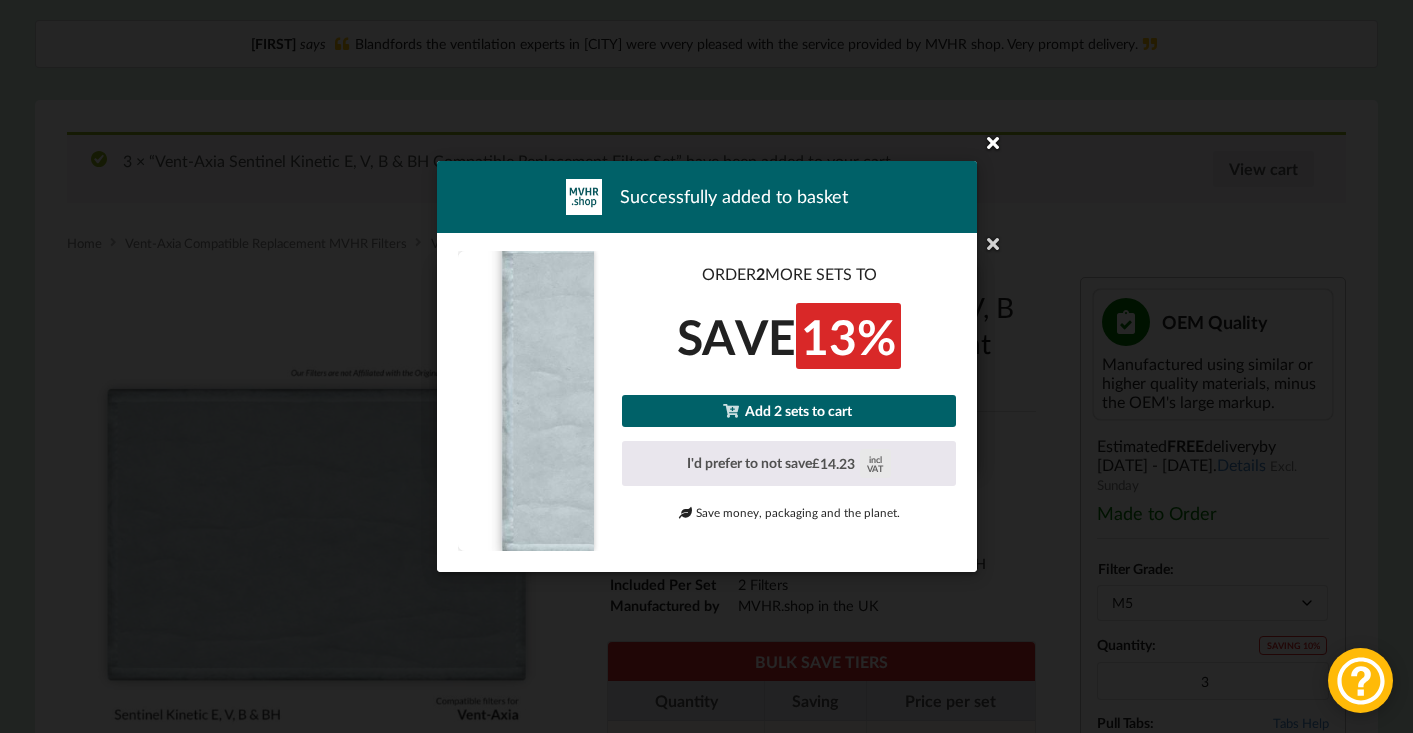 click at bounding box center (993, 142) 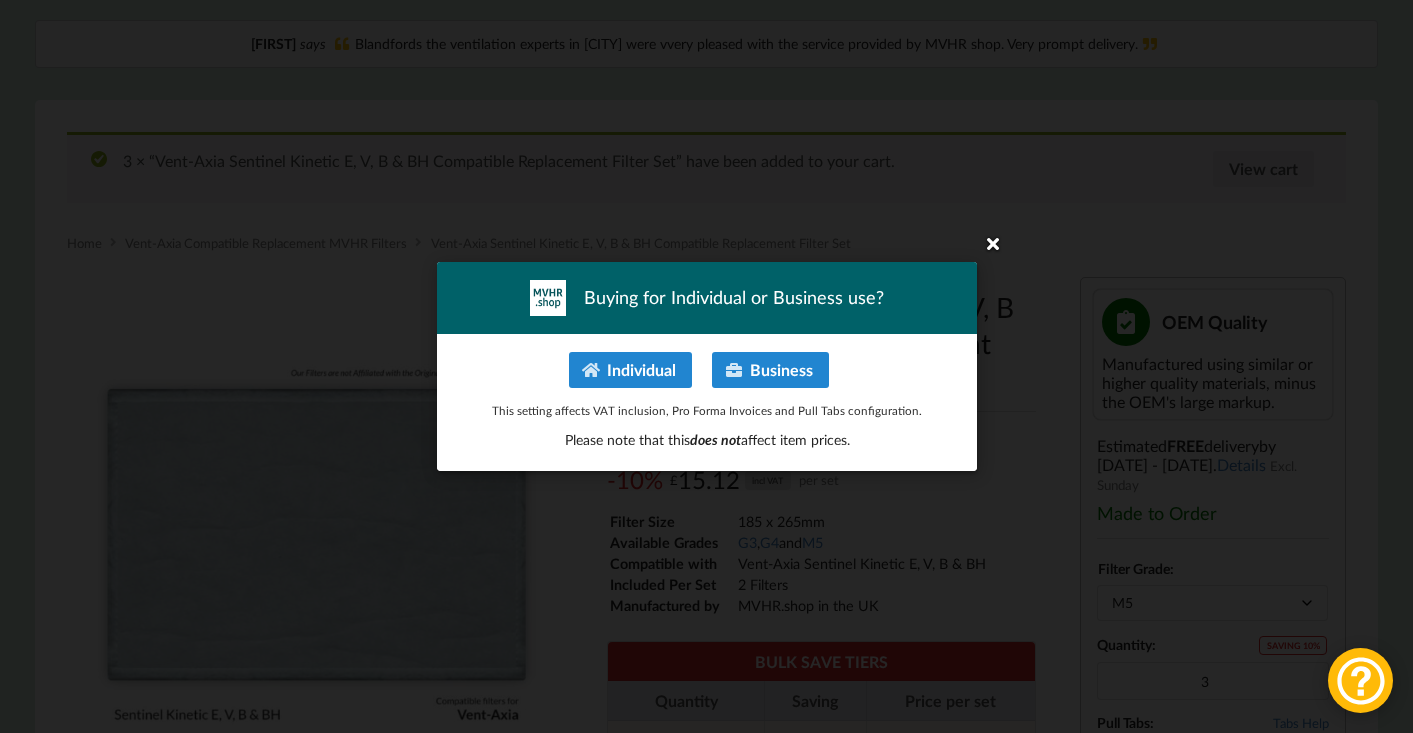 click at bounding box center [993, 243] 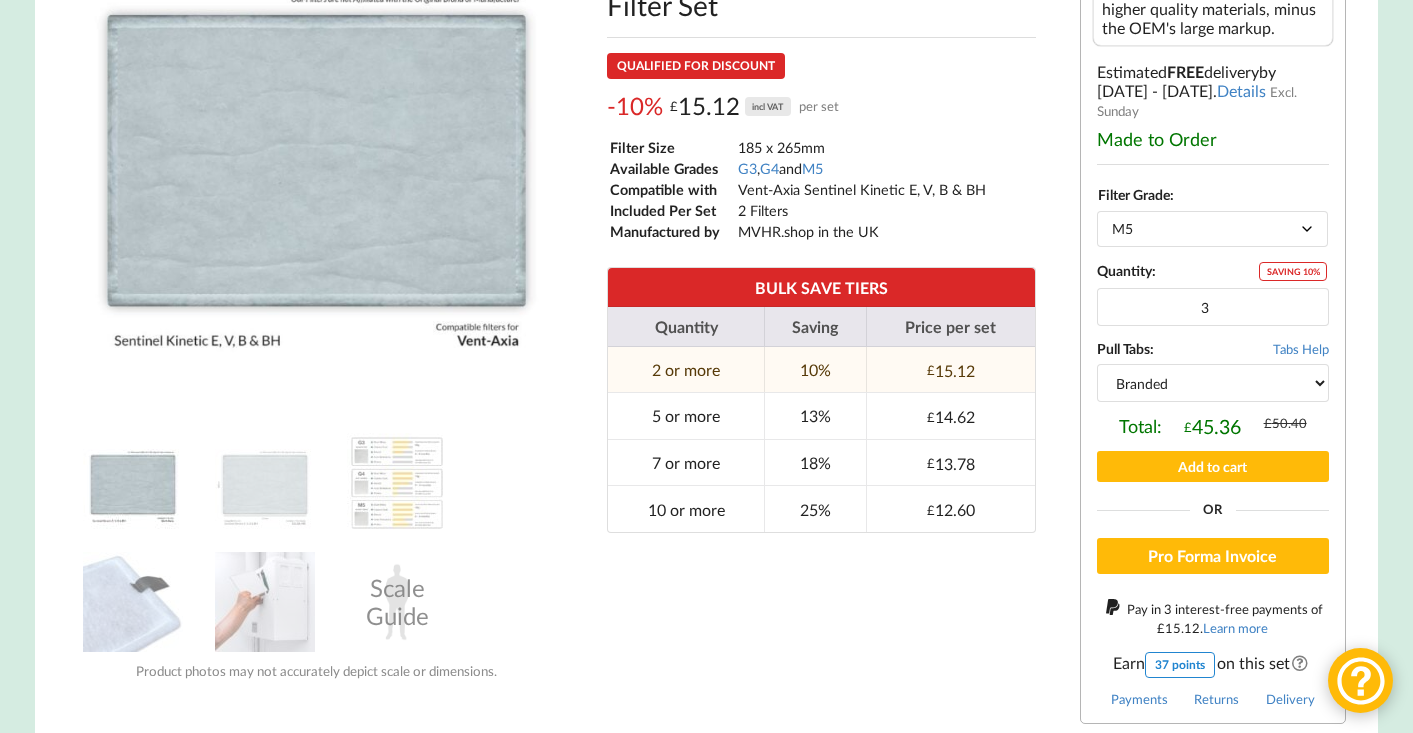 scroll, scrollTop: 584, scrollLeft: 0, axis: vertical 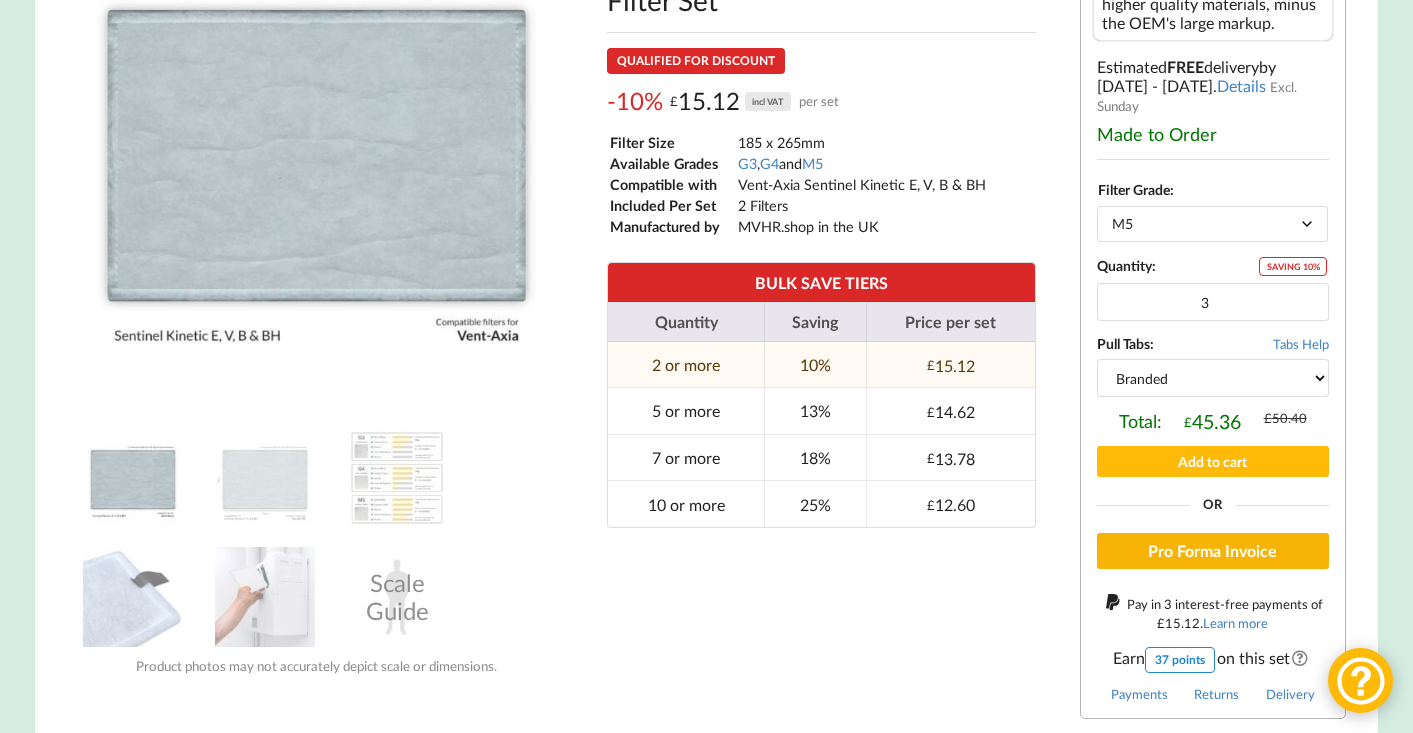 click on "Pro Forma Invoice" at bounding box center [1212, 551] 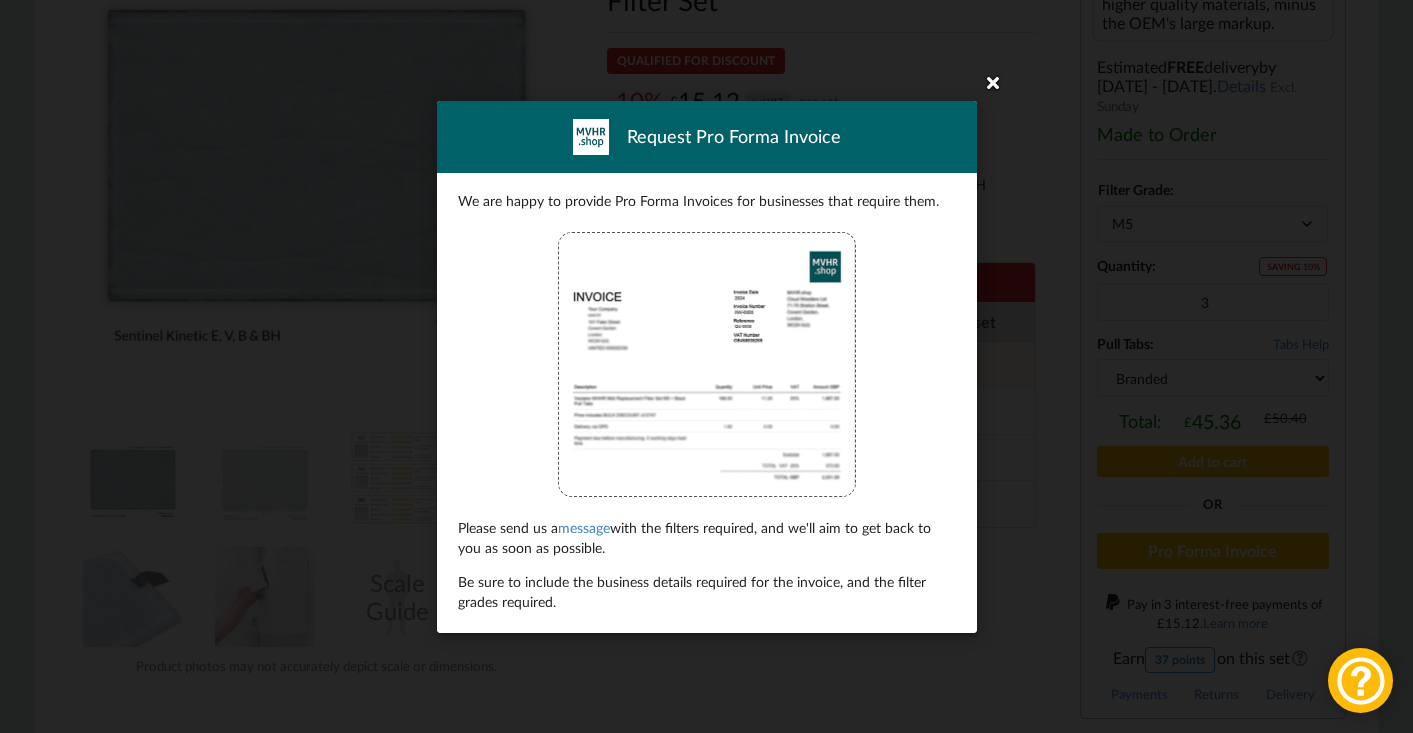 click at bounding box center (993, 82) 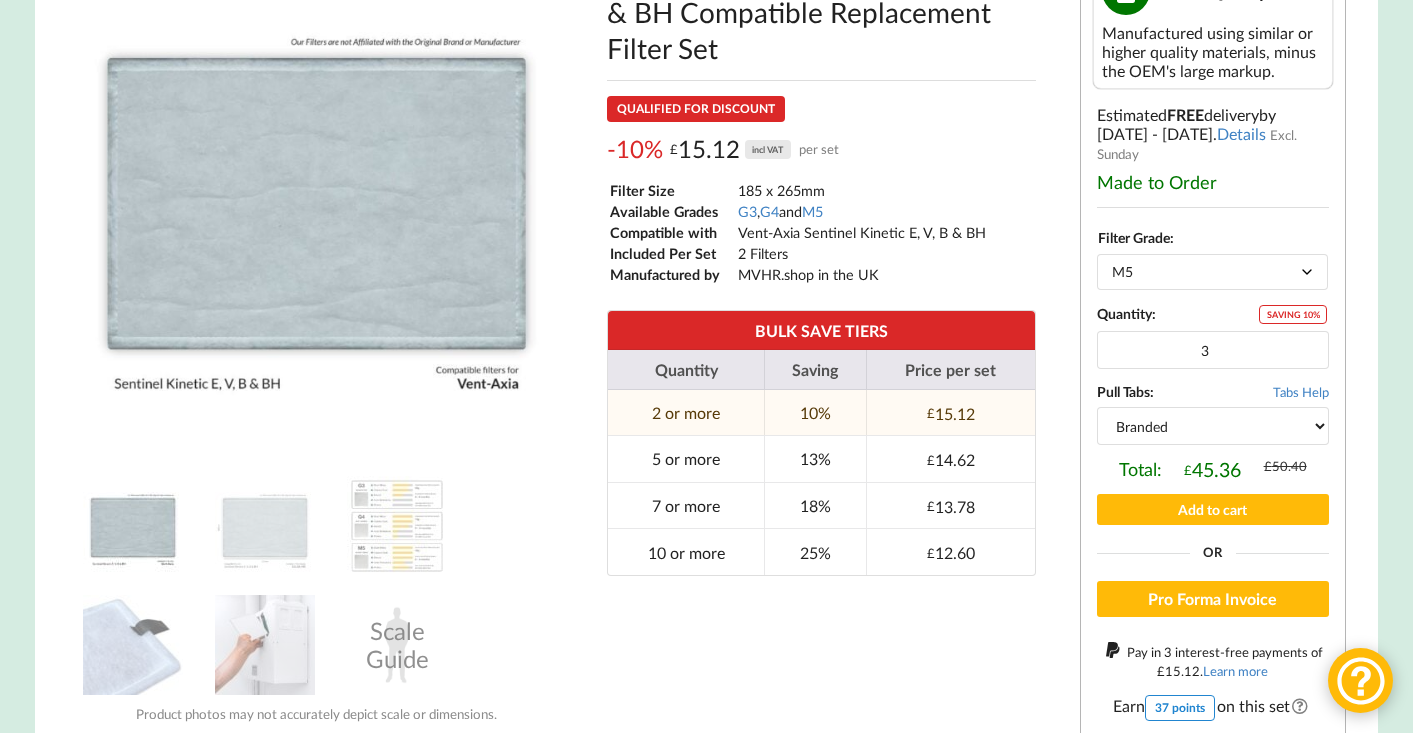 scroll, scrollTop: 0, scrollLeft: 0, axis: both 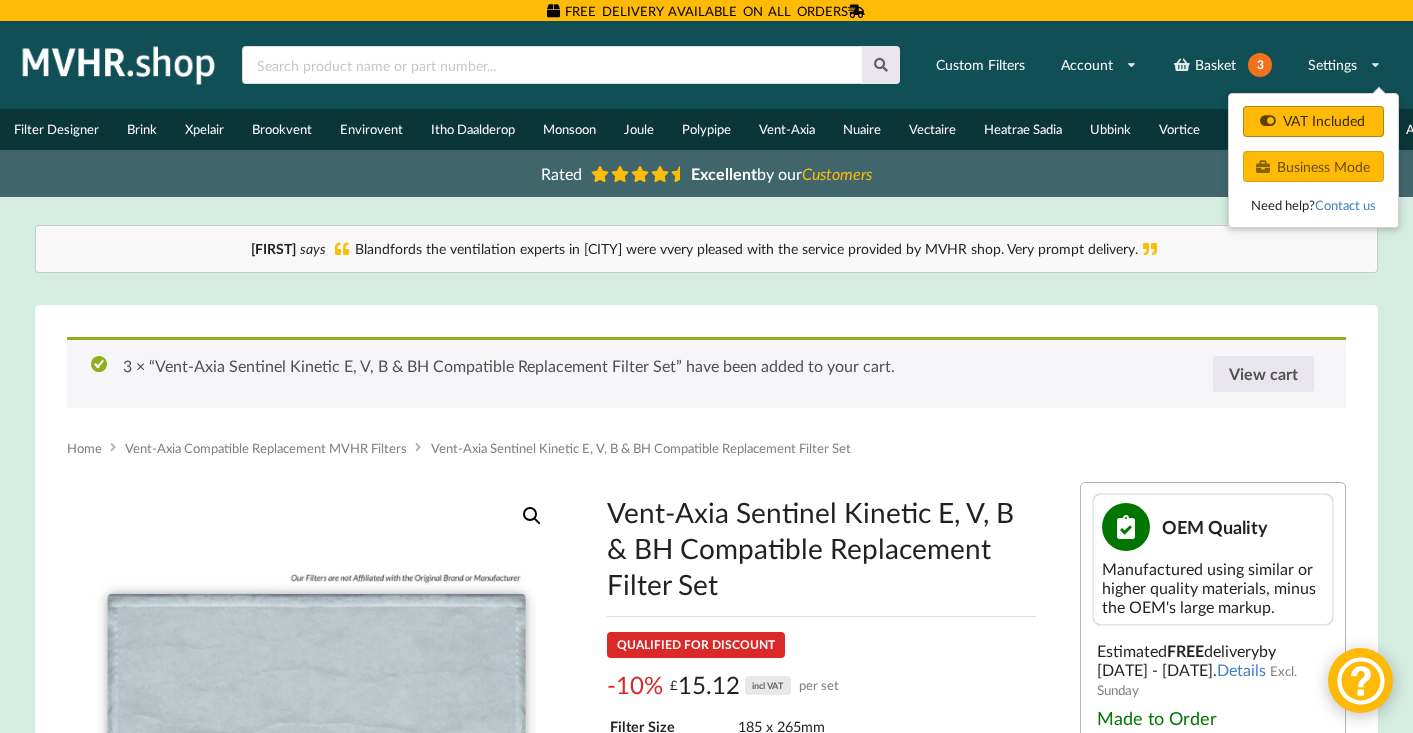 click on "VAT Included" at bounding box center [1313, 121] 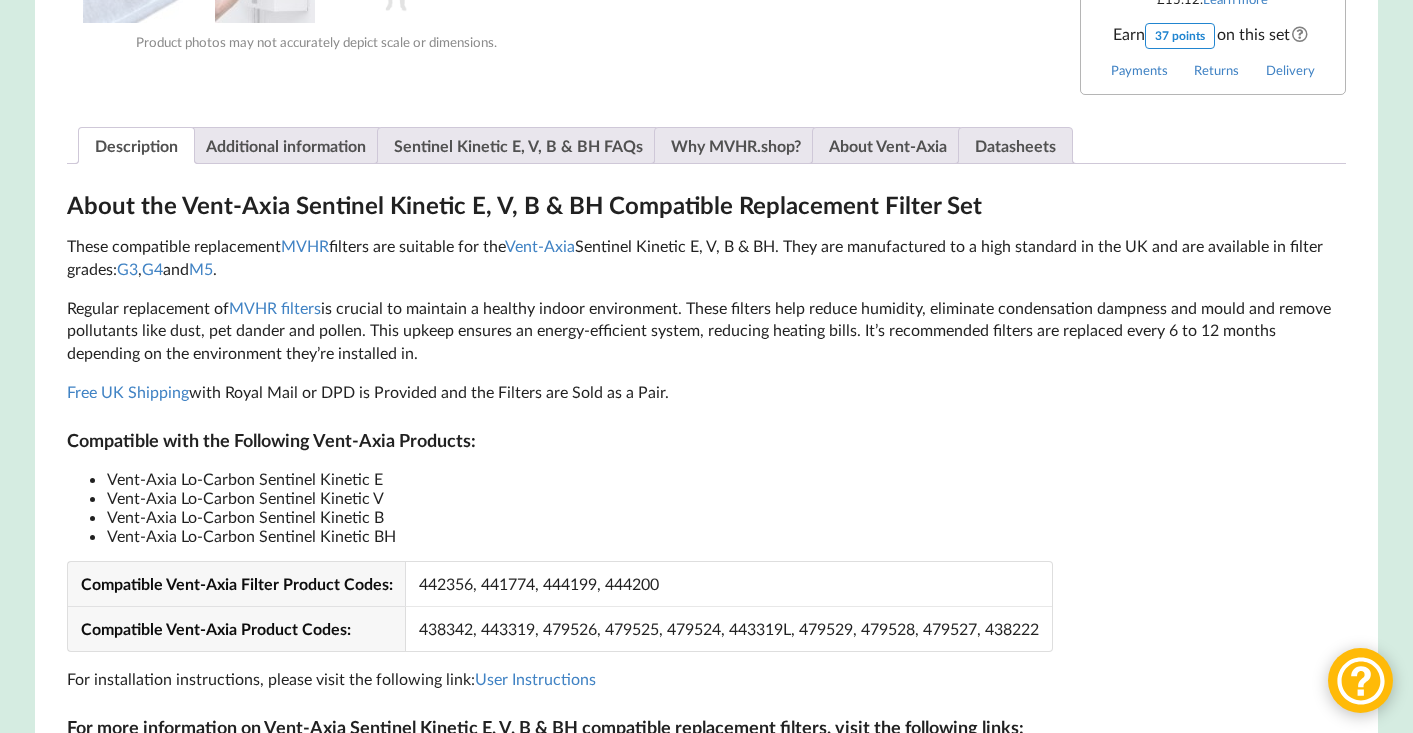 scroll, scrollTop: 1209, scrollLeft: 0, axis: vertical 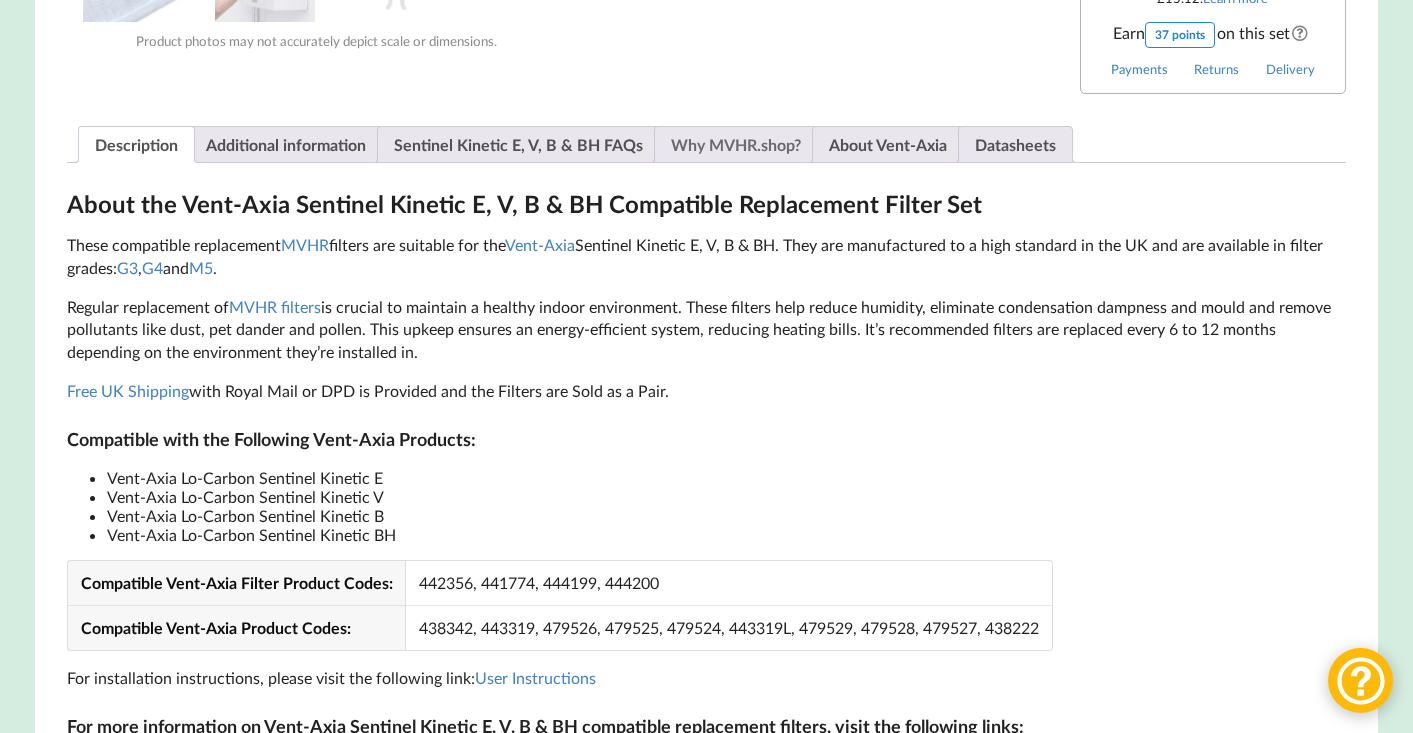 click on "Why MVHR.shop?" at bounding box center (736, 144) 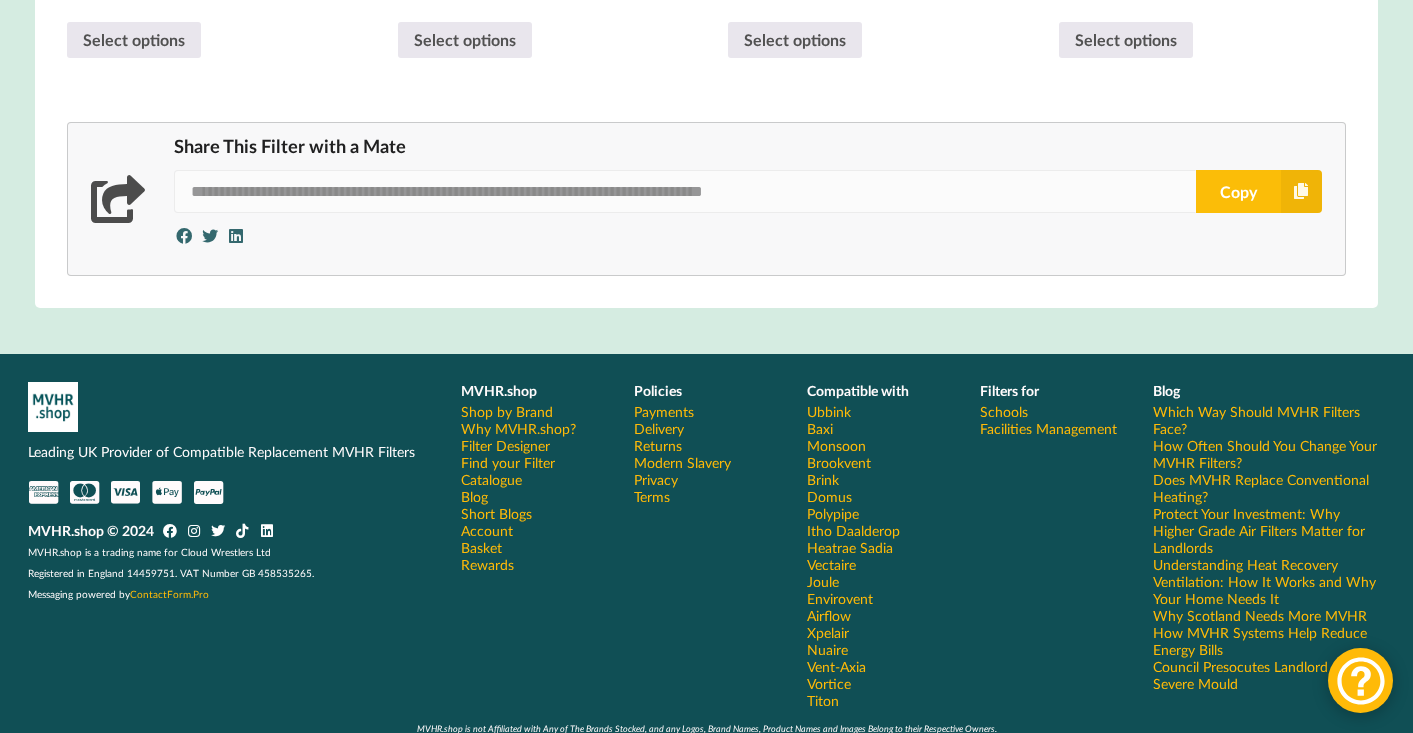 scroll, scrollTop: 2287, scrollLeft: 0, axis: vertical 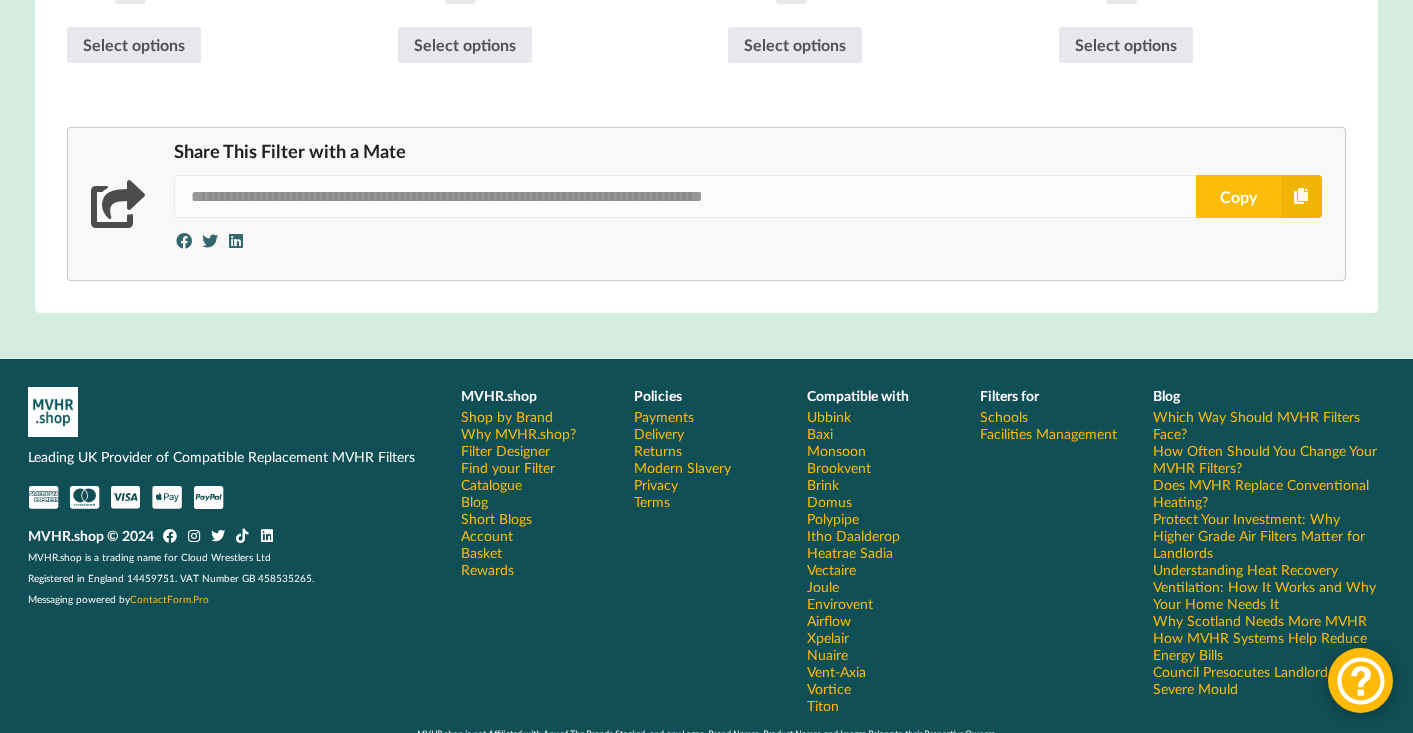 click on "Delivery" at bounding box center [659, 433] 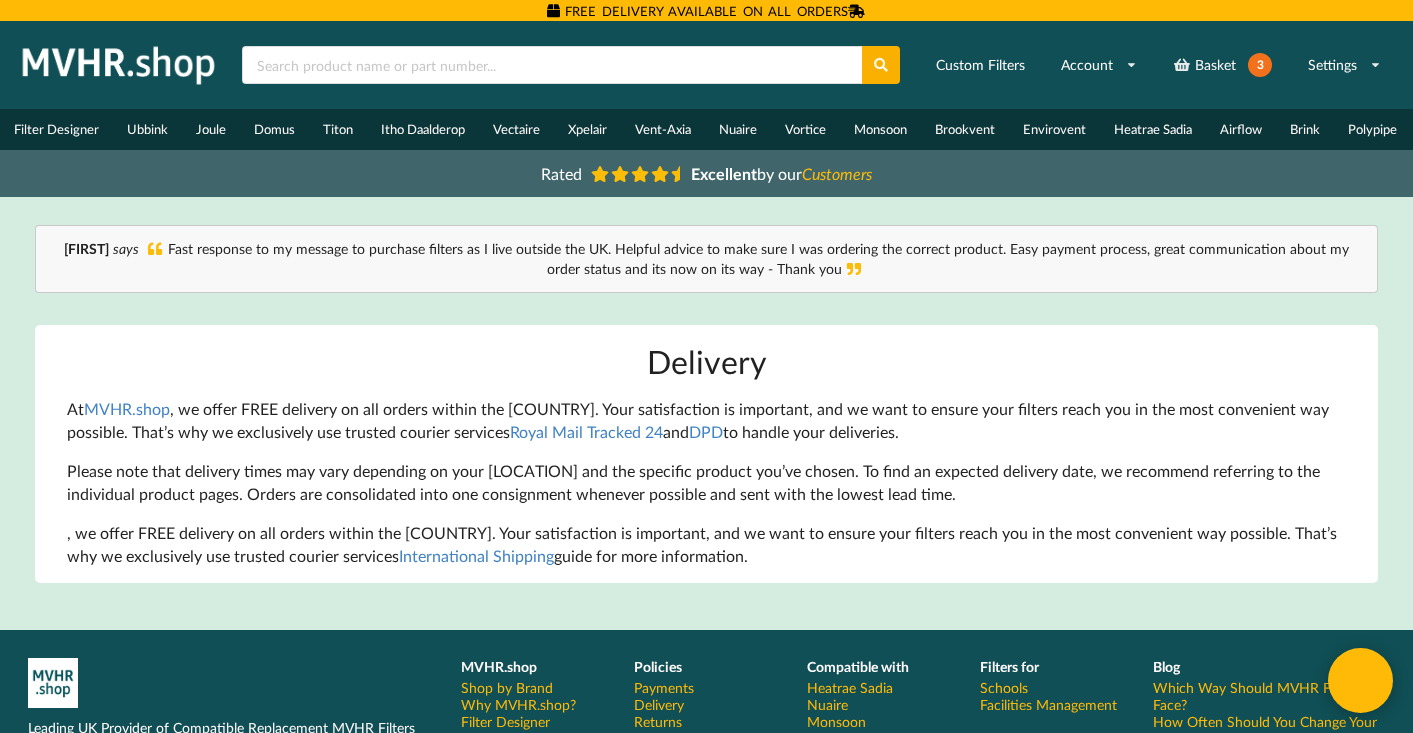 scroll, scrollTop: 0, scrollLeft: 0, axis: both 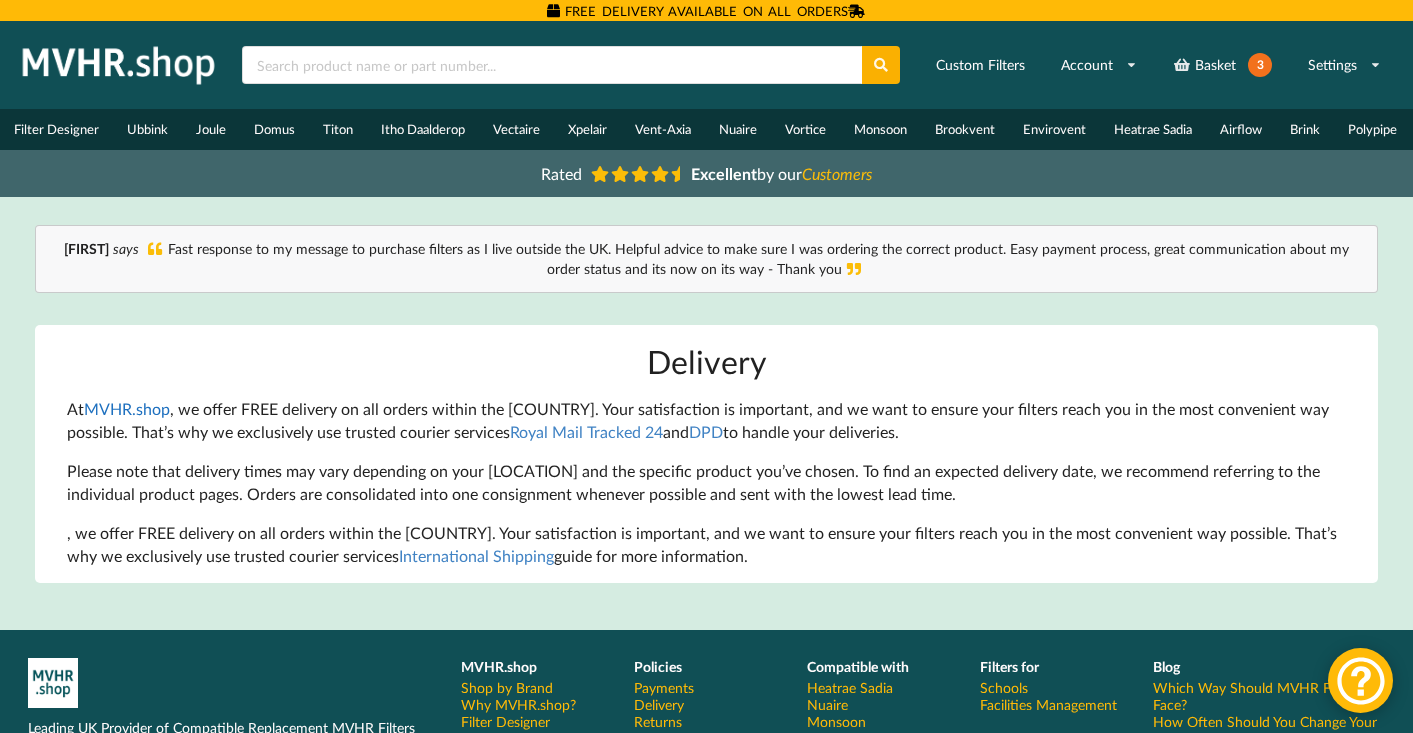 click on "MVHR.shop" at bounding box center [127, 408] 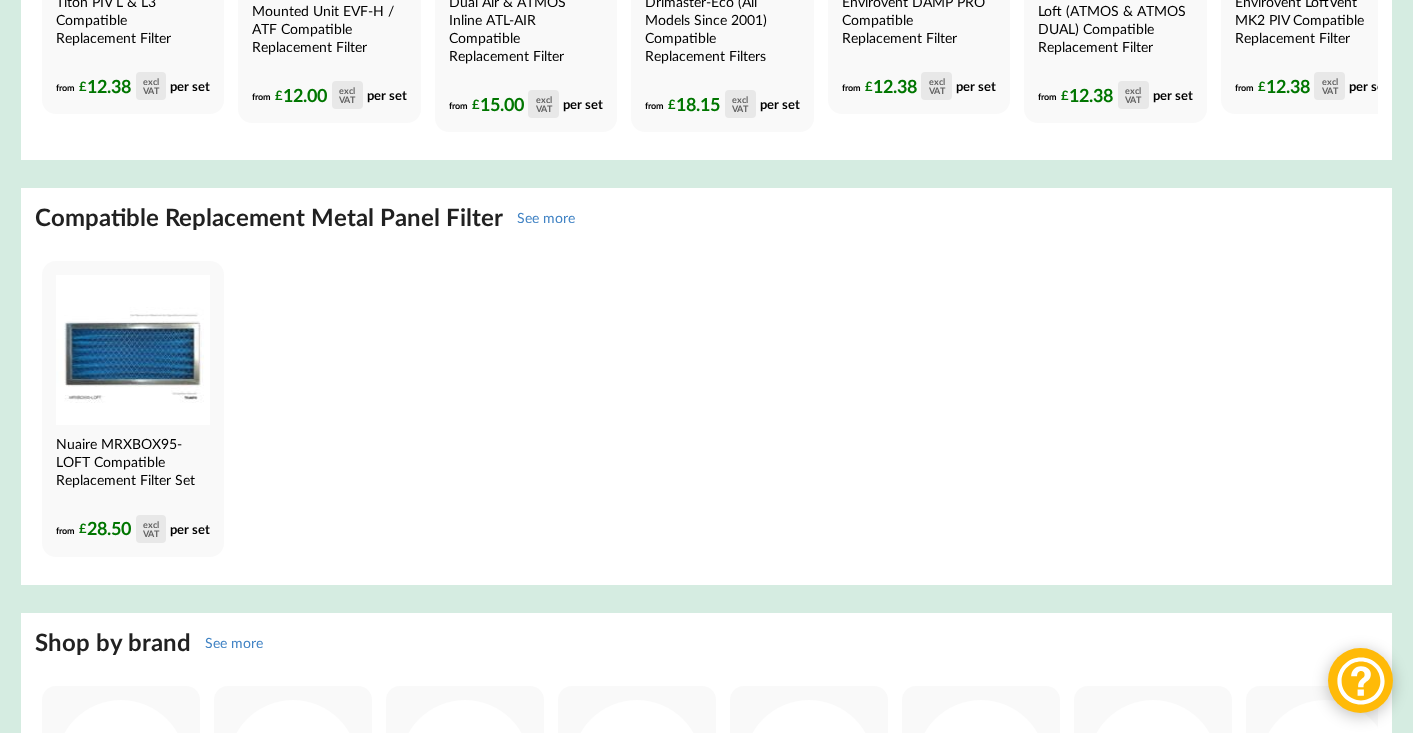 scroll, scrollTop: 5988, scrollLeft: 0, axis: vertical 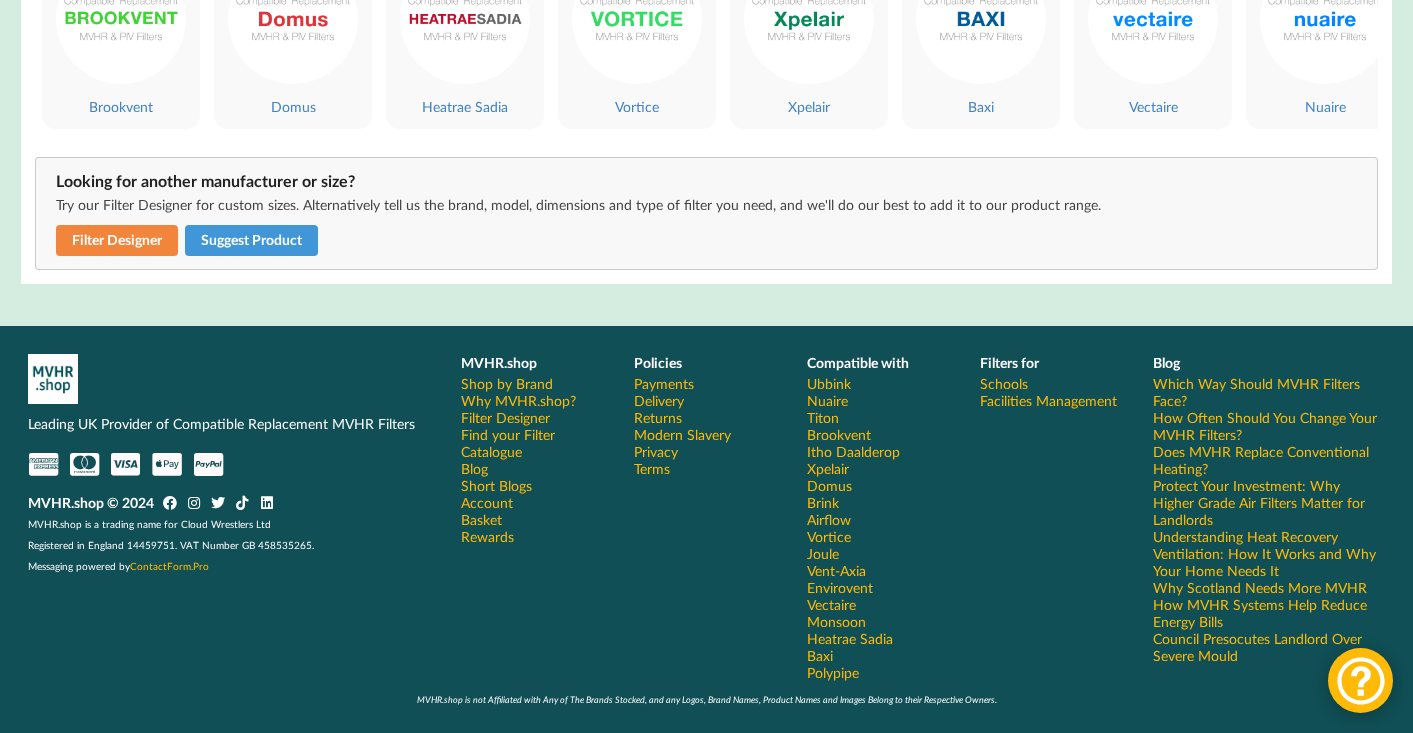 click on "Catalogue" at bounding box center (491, 451) 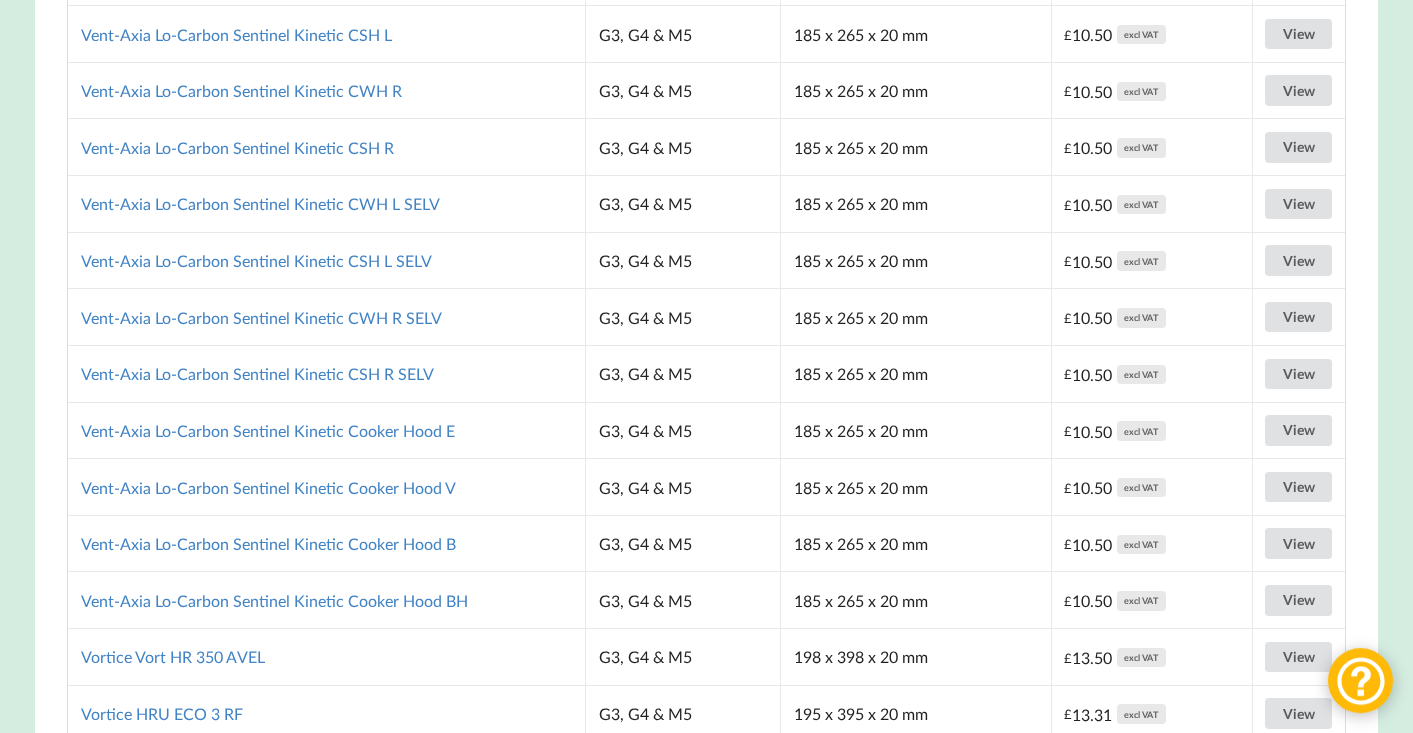 scroll, scrollTop: 14177, scrollLeft: 0, axis: vertical 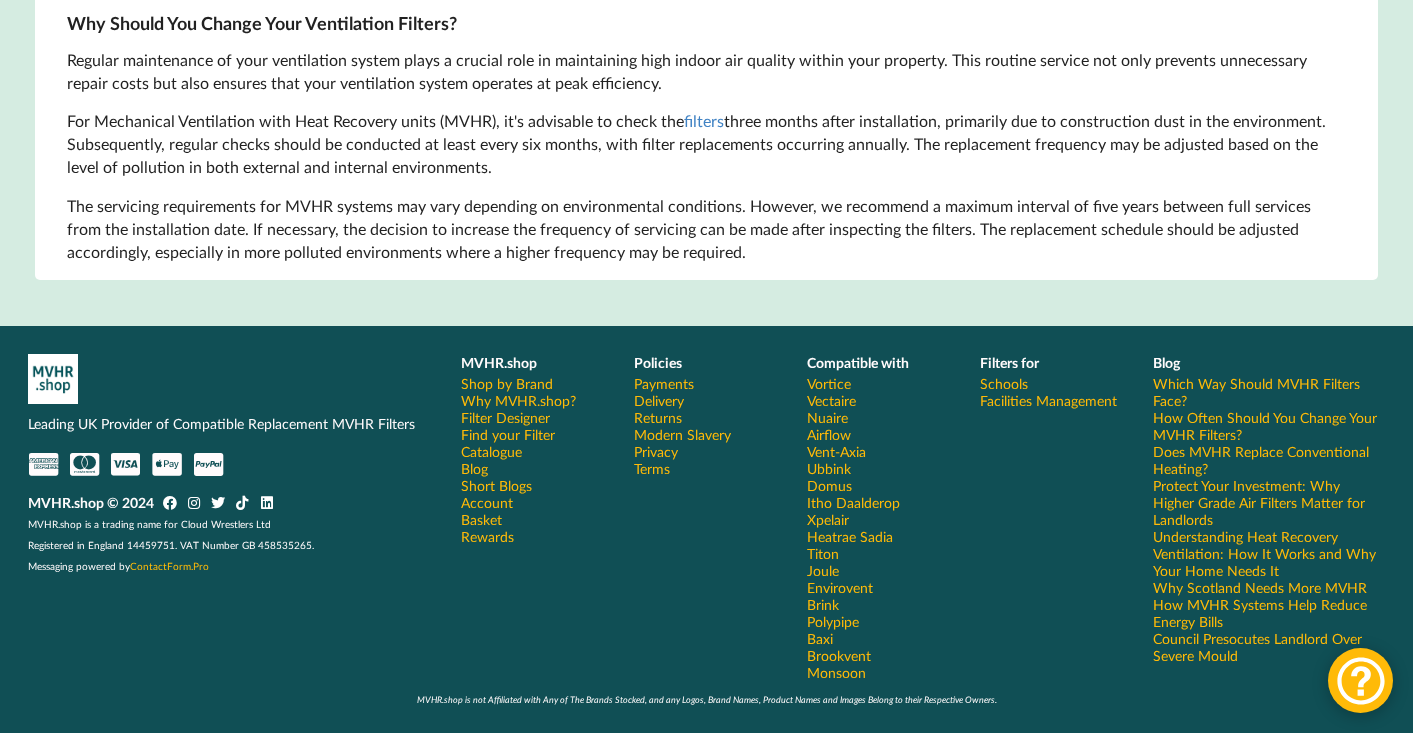 click on "Returns" at bounding box center (658, 417) 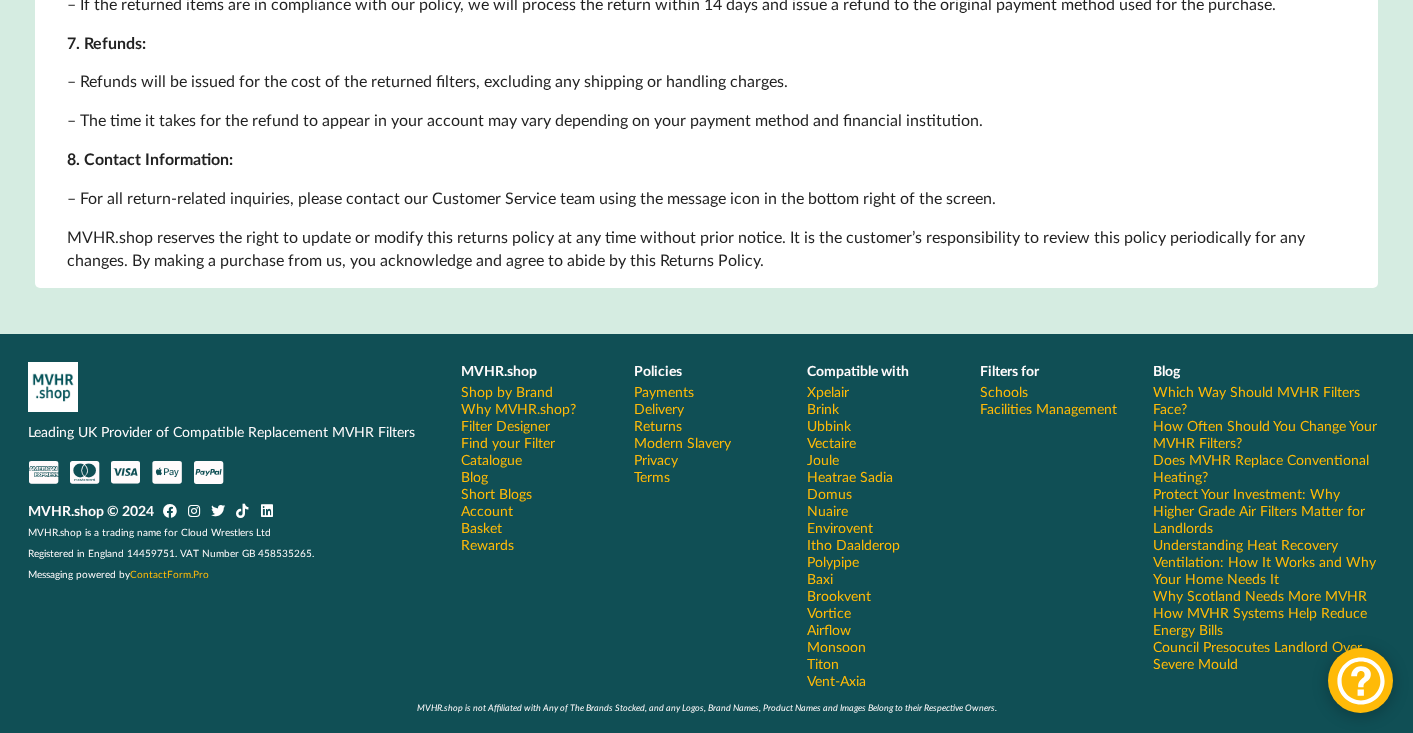 scroll, scrollTop: 1132, scrollLeft: 0, axis: vertical 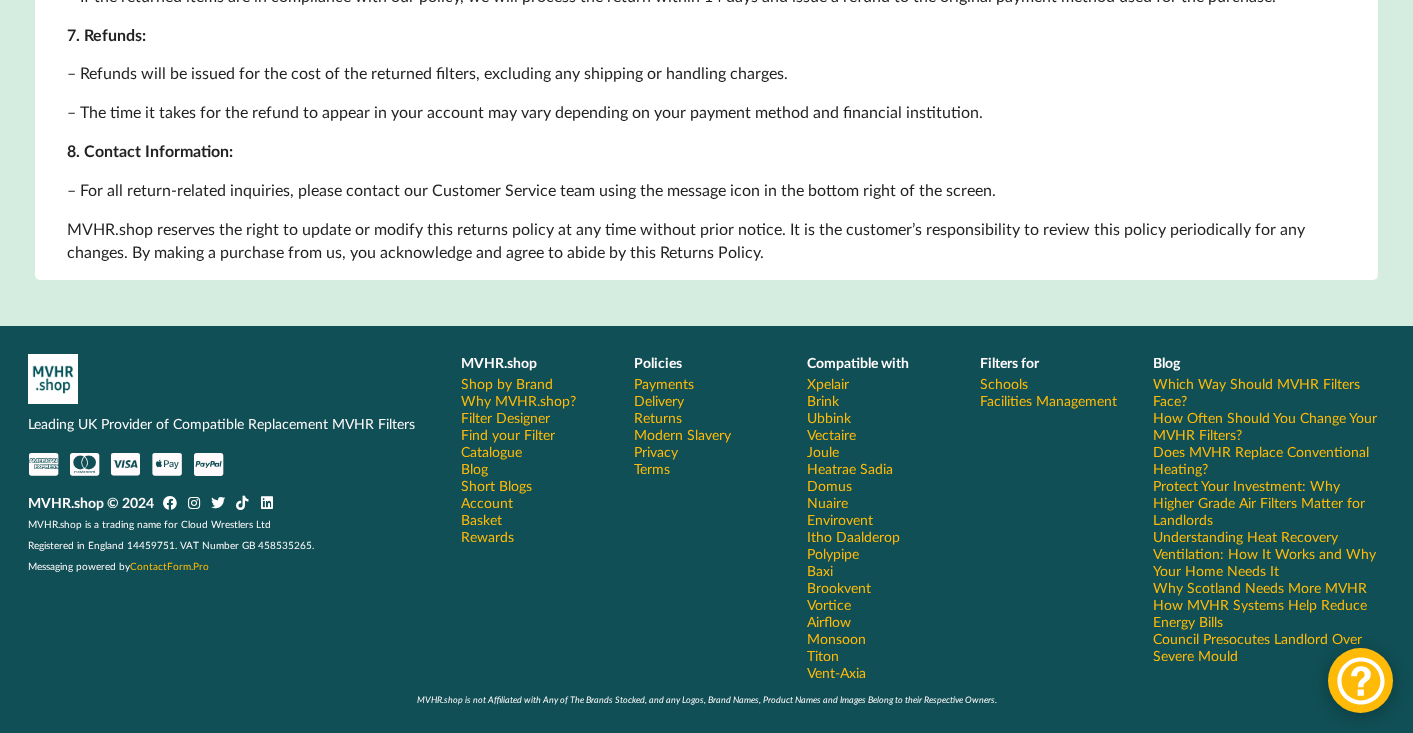 click on "ContactForm.Pro" at bounding box center (169, 566) 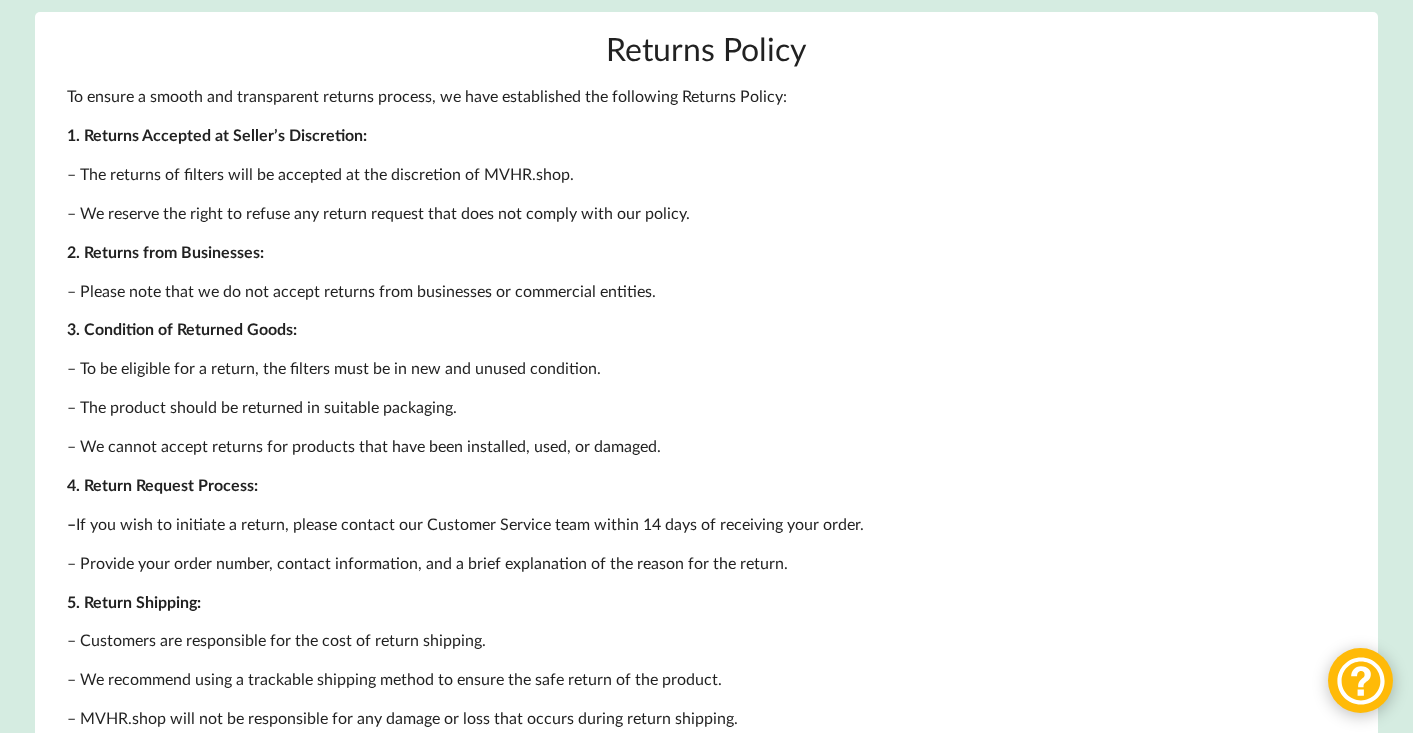 scroll, scrollTop: 0, scrollLeft: 0, axis: both 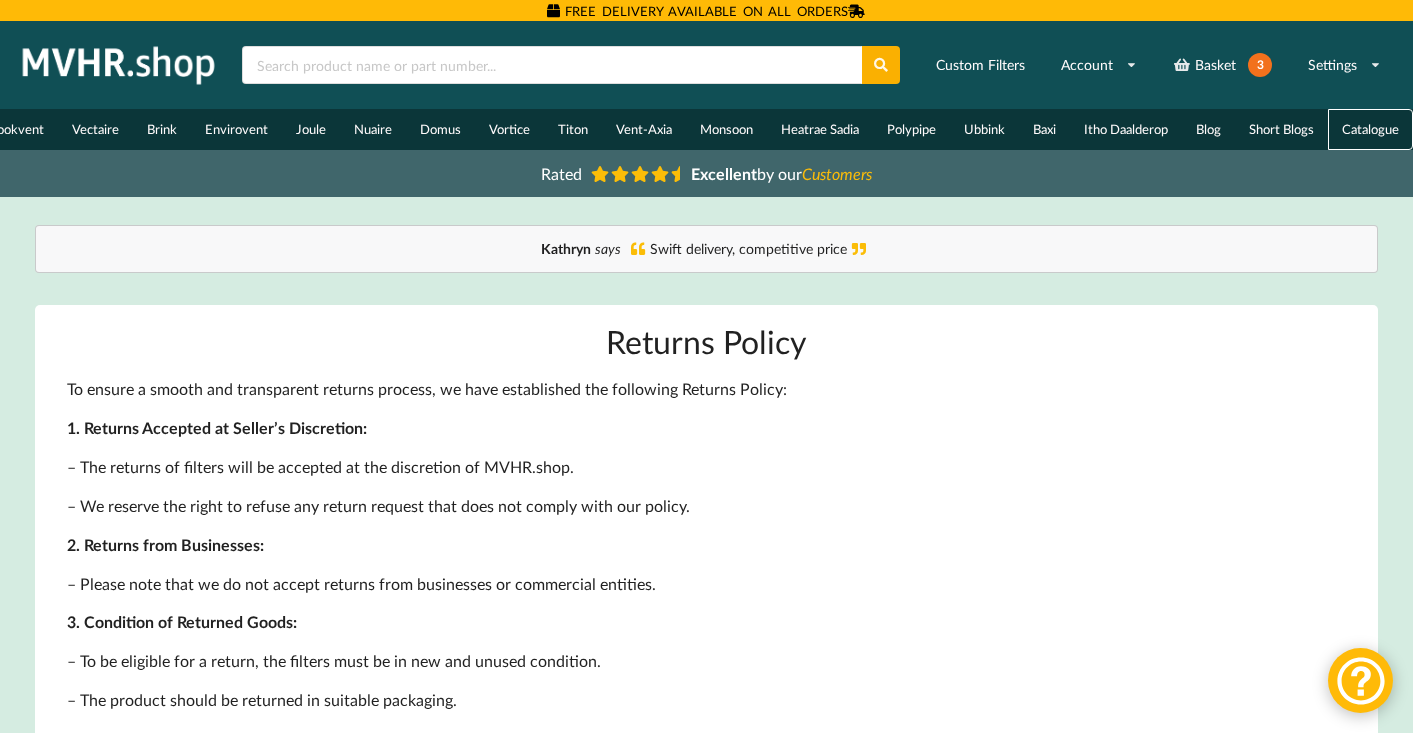 click on "Catalogue" at bounding box center [1370, 129] 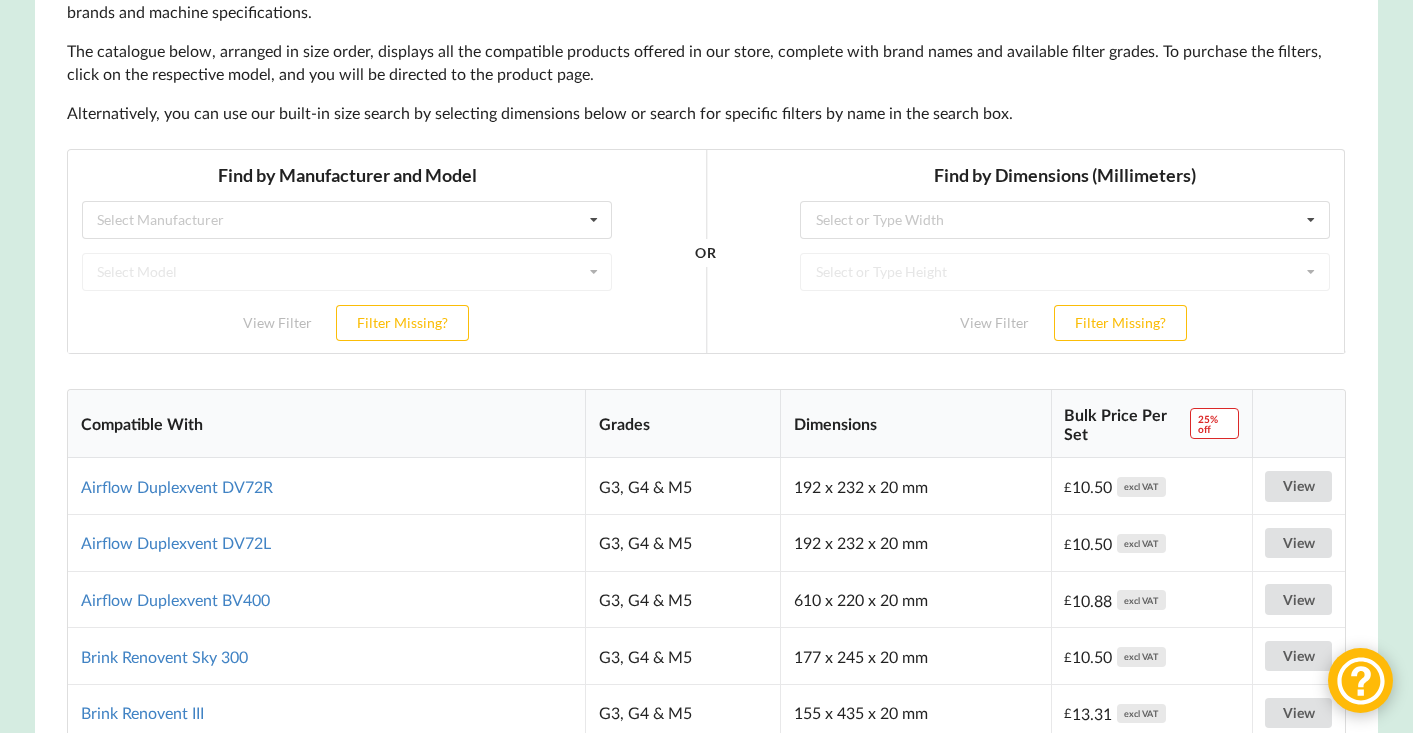 scroll, scrollTop: 0, scrollLeft: 0, axis: both 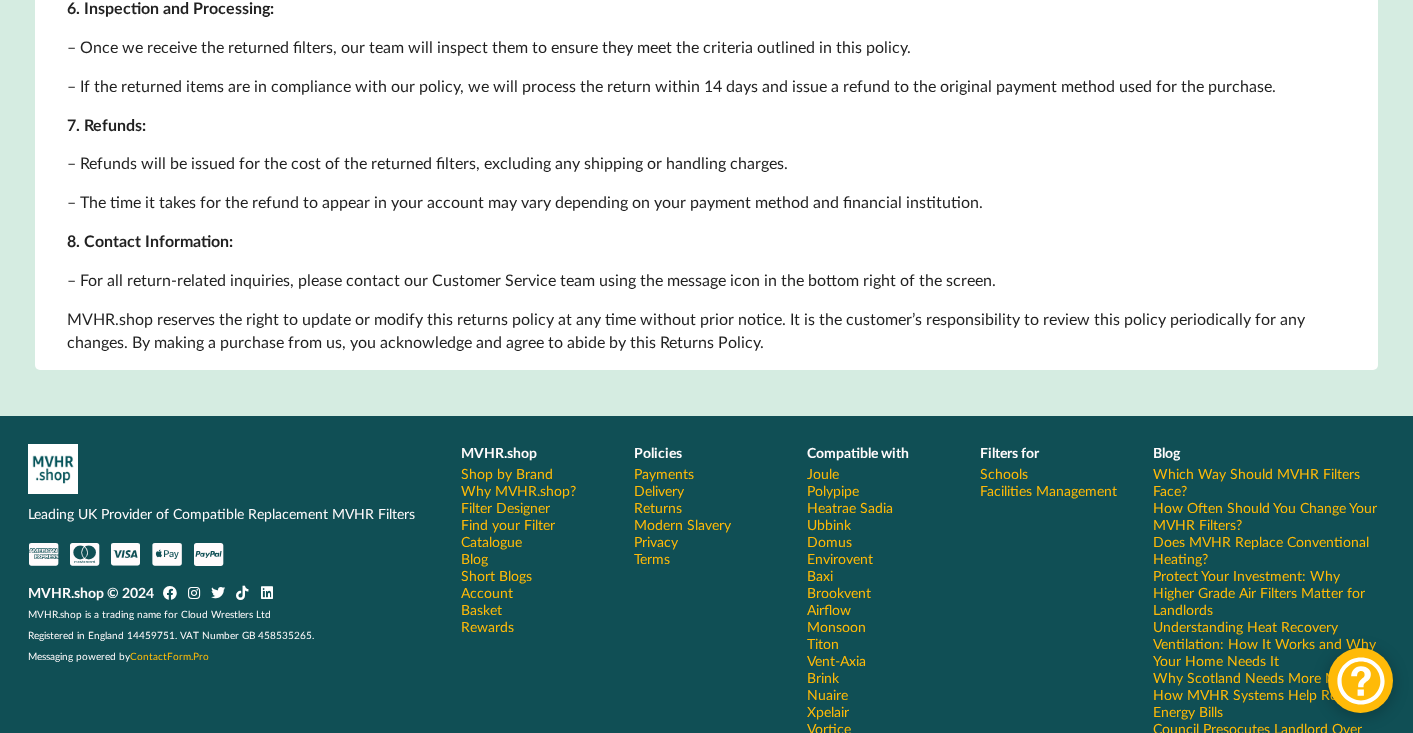click on "Which Way Should MVHR Filters Face?" at bounding box center (1269, 482) 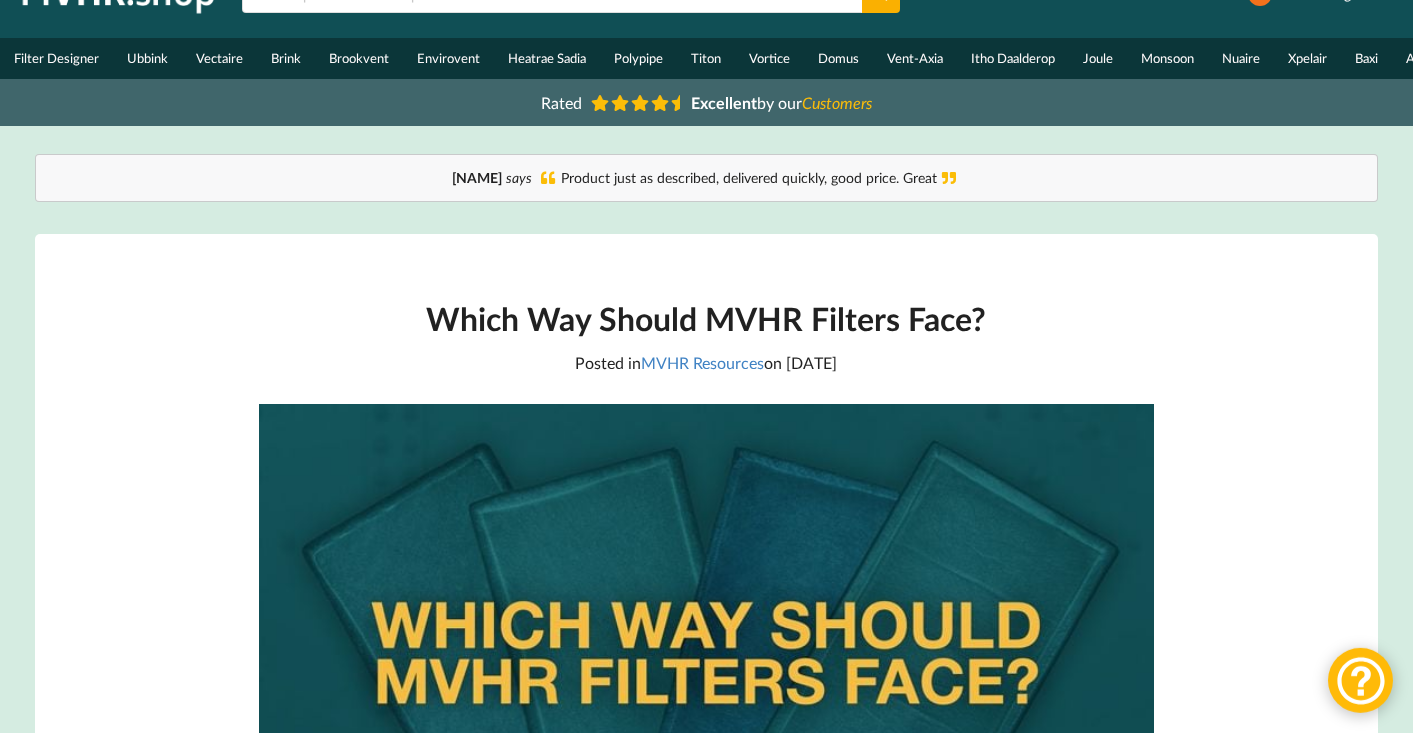 scroll, scrollTop: 0, scrollLeft: 0, axis: both 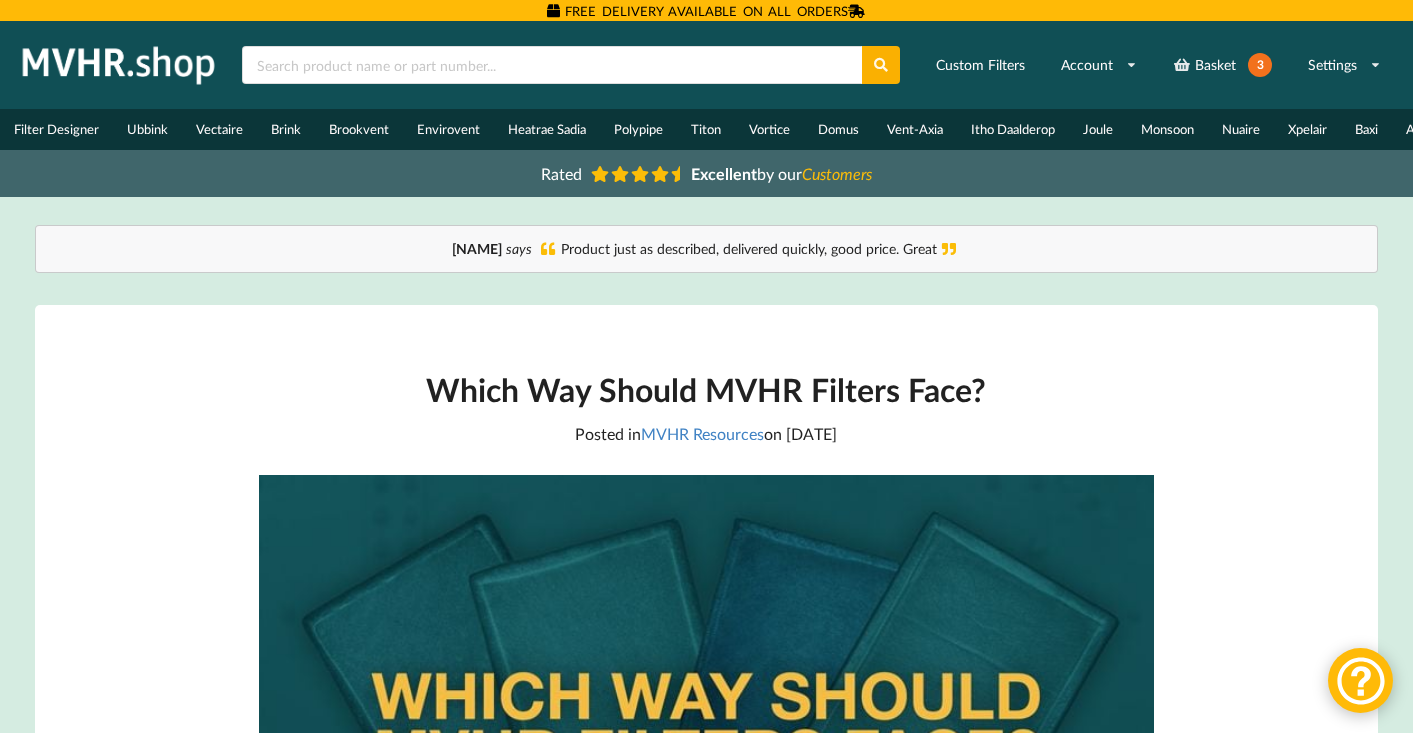 click on "[NAME] says Product just as described, delivered quickly, good price. Great" at bounding box center [706, 249] 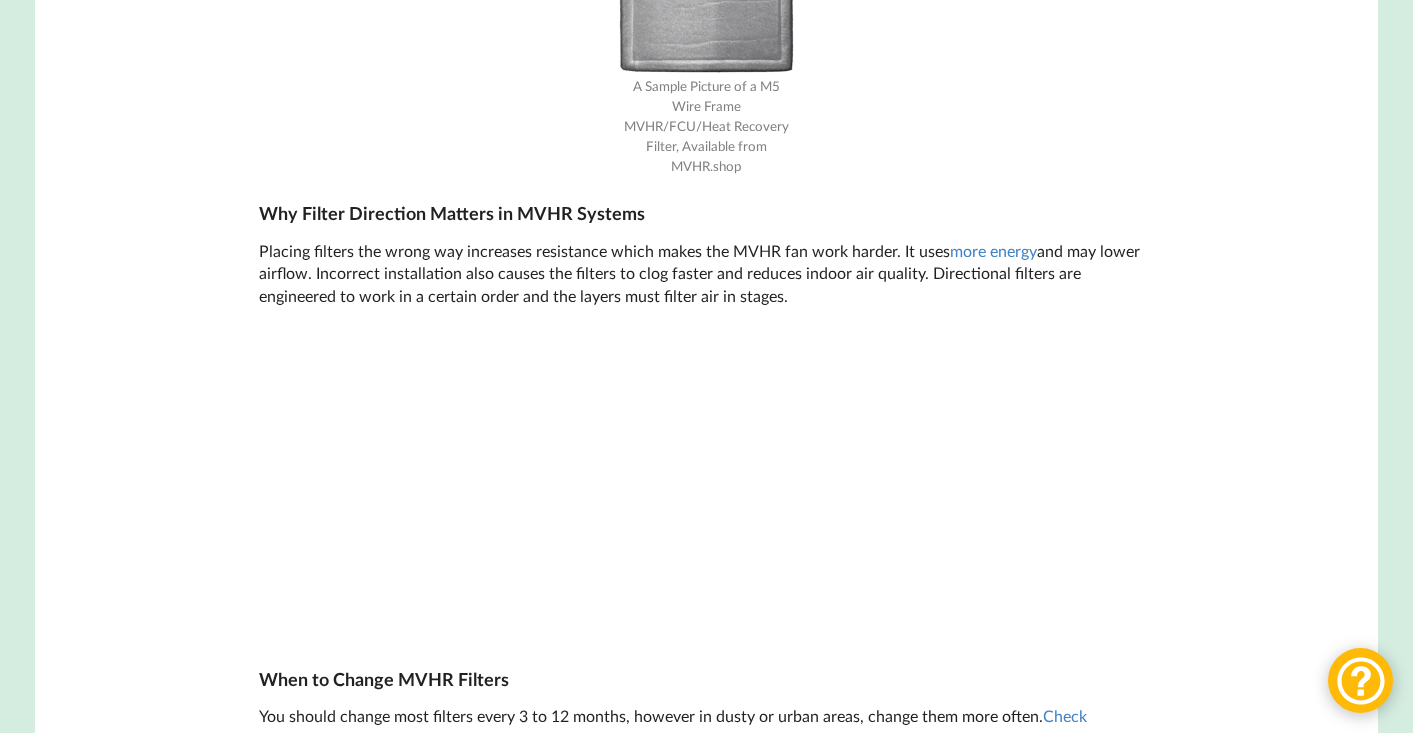 scroll, scrollTop: 3213, scrollLeft: 0, axis: vertical 